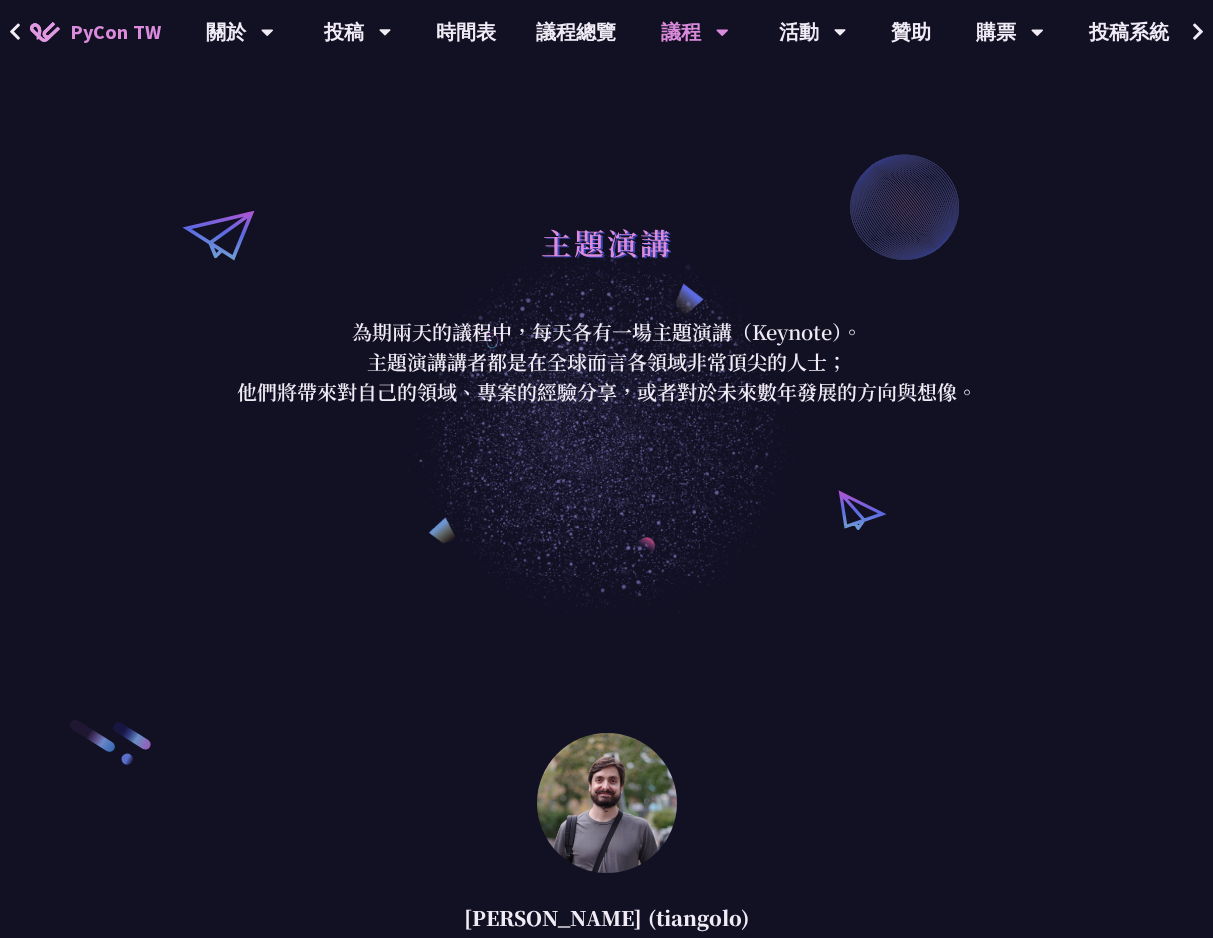 scroll, scrollTop: 2121, scrollLeft: 0, axis: vertical 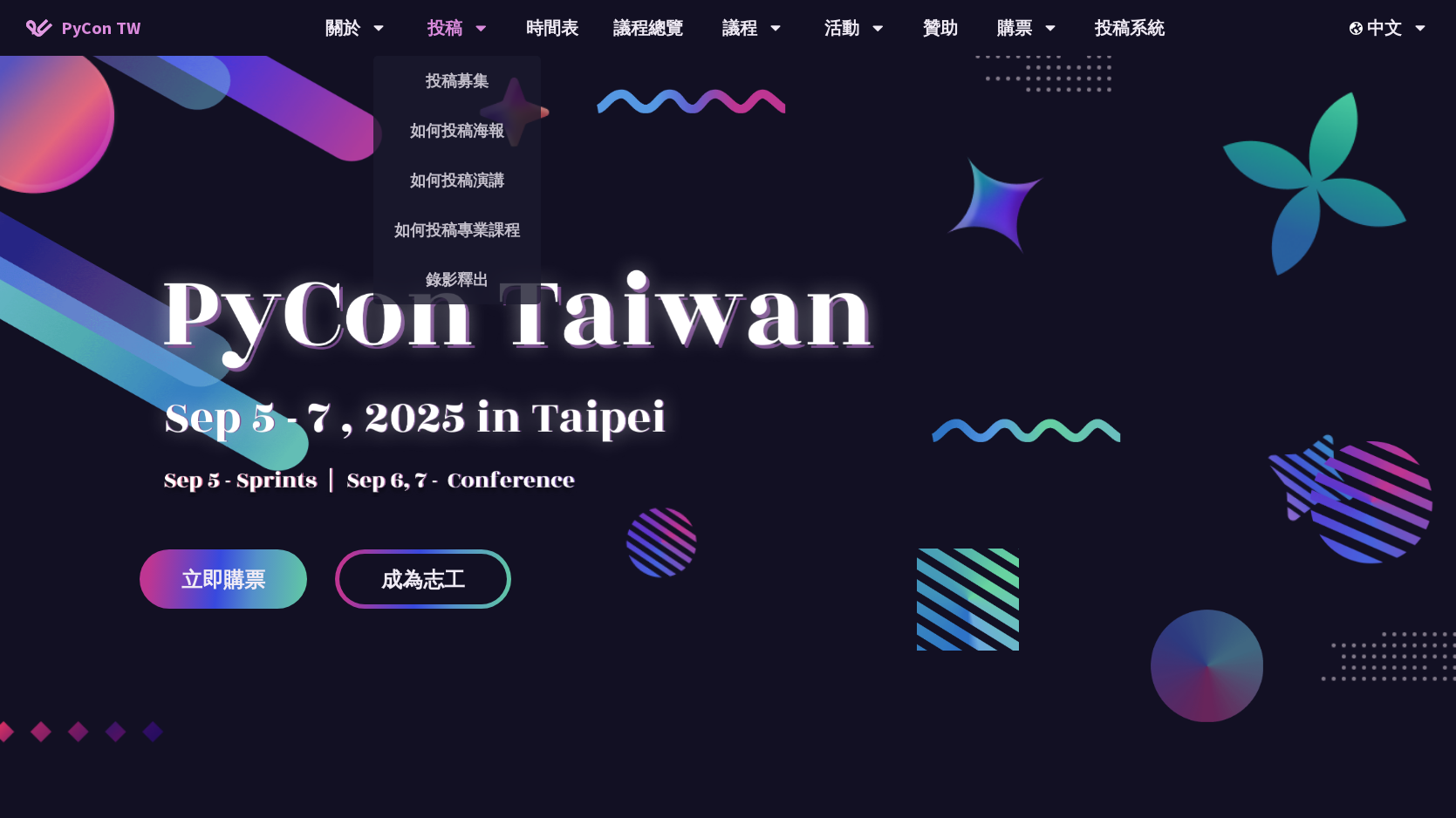 click on "投稿" at bounding box center (355, 28) 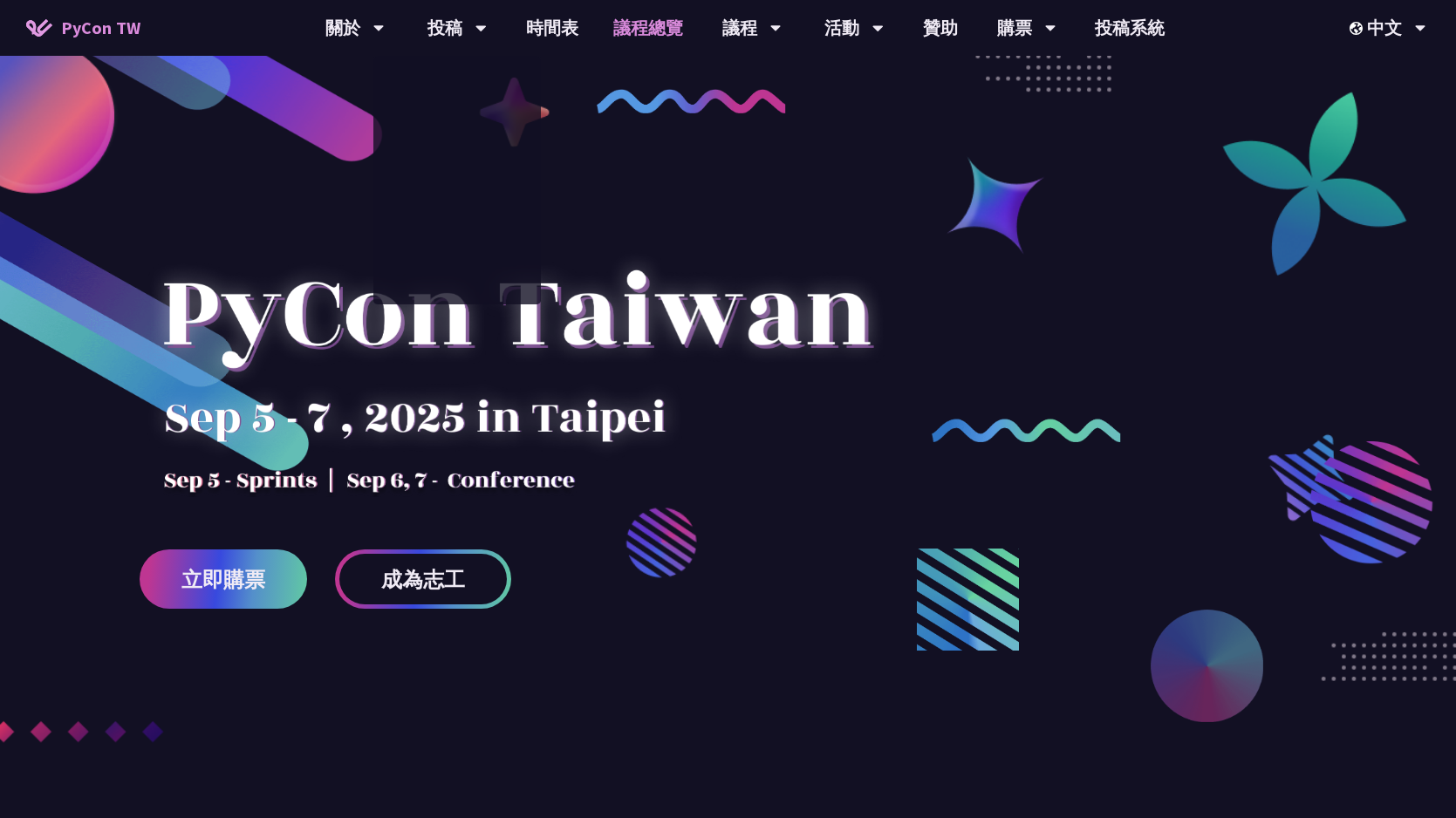 click on "議程總覽" at bounding box center [648, 28] 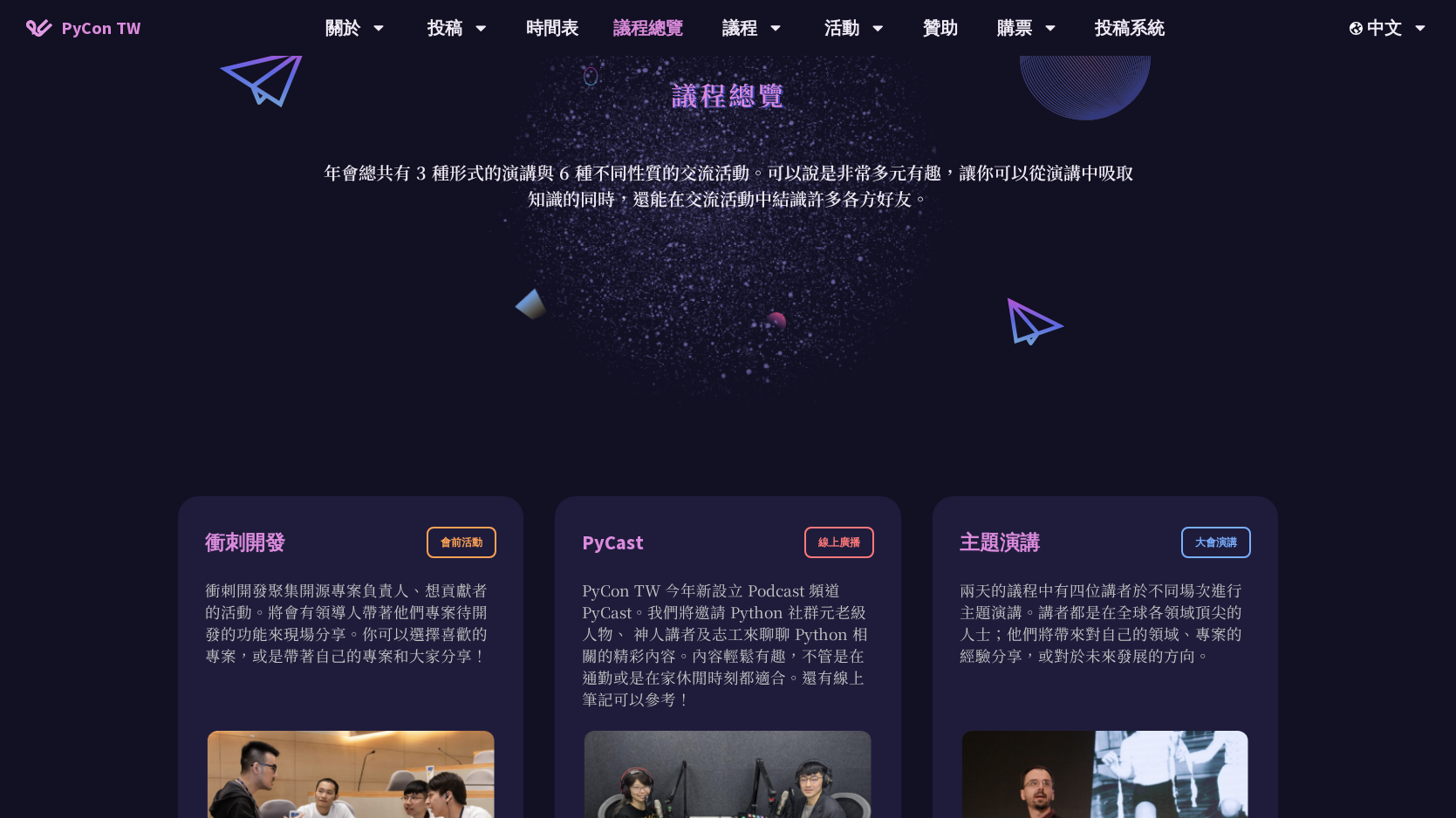 scroll, scrollTop: 266, scrollLeft: 0, axis: vertical 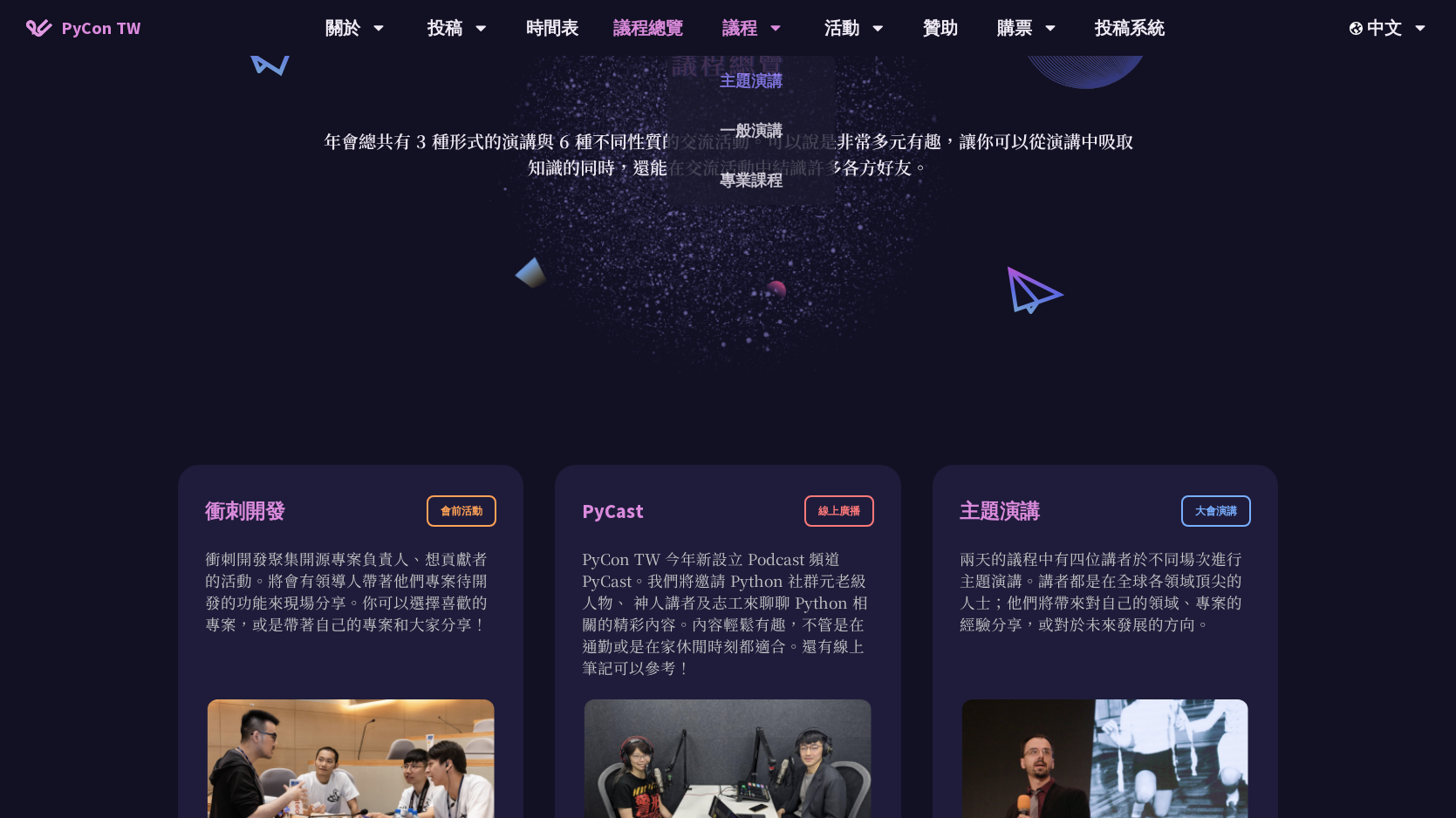 click on "主題演講" at bounding box center [751, 80] 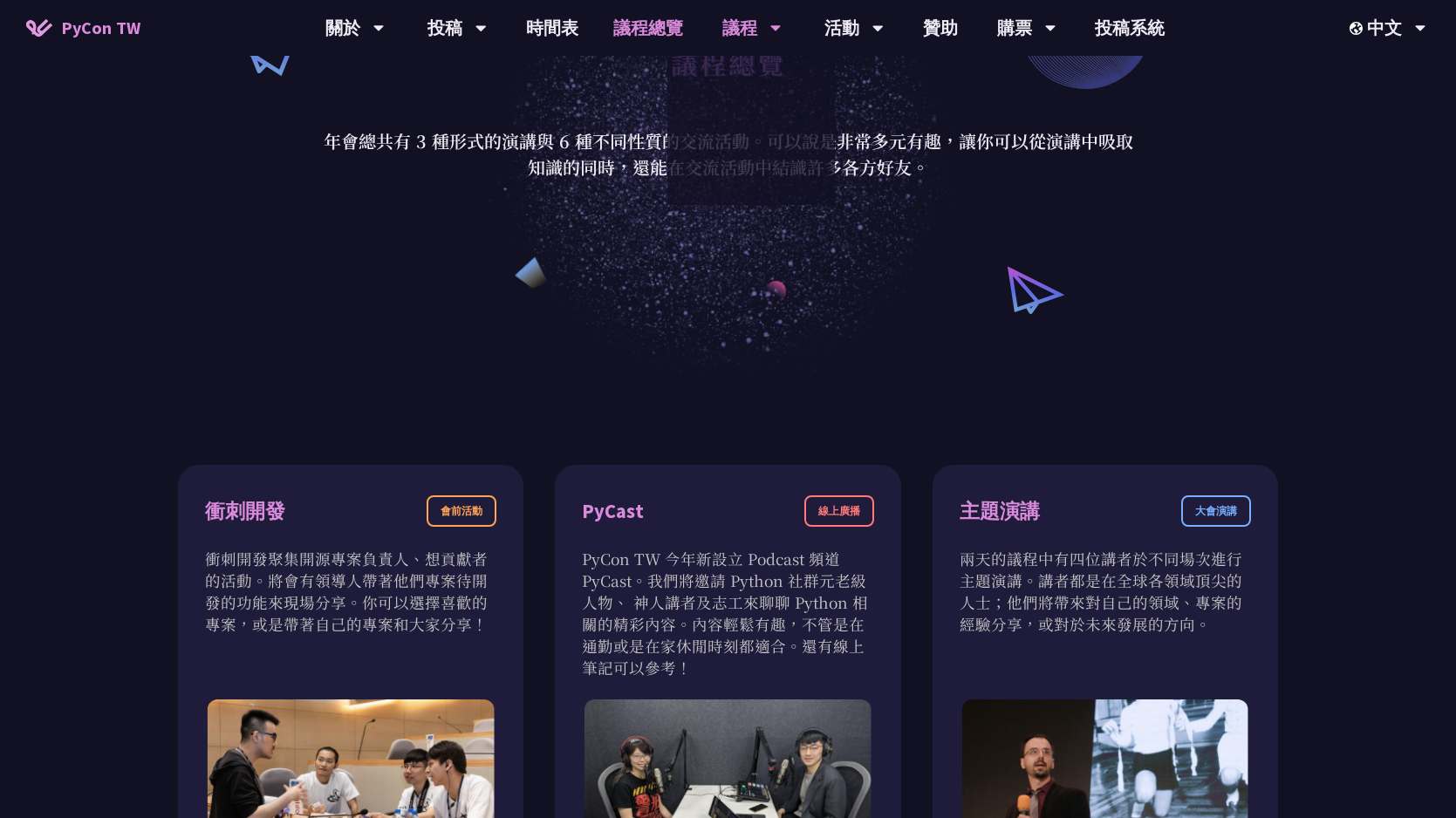 scroll, scrollTop: 0, scrollLeft: 0, axis: both 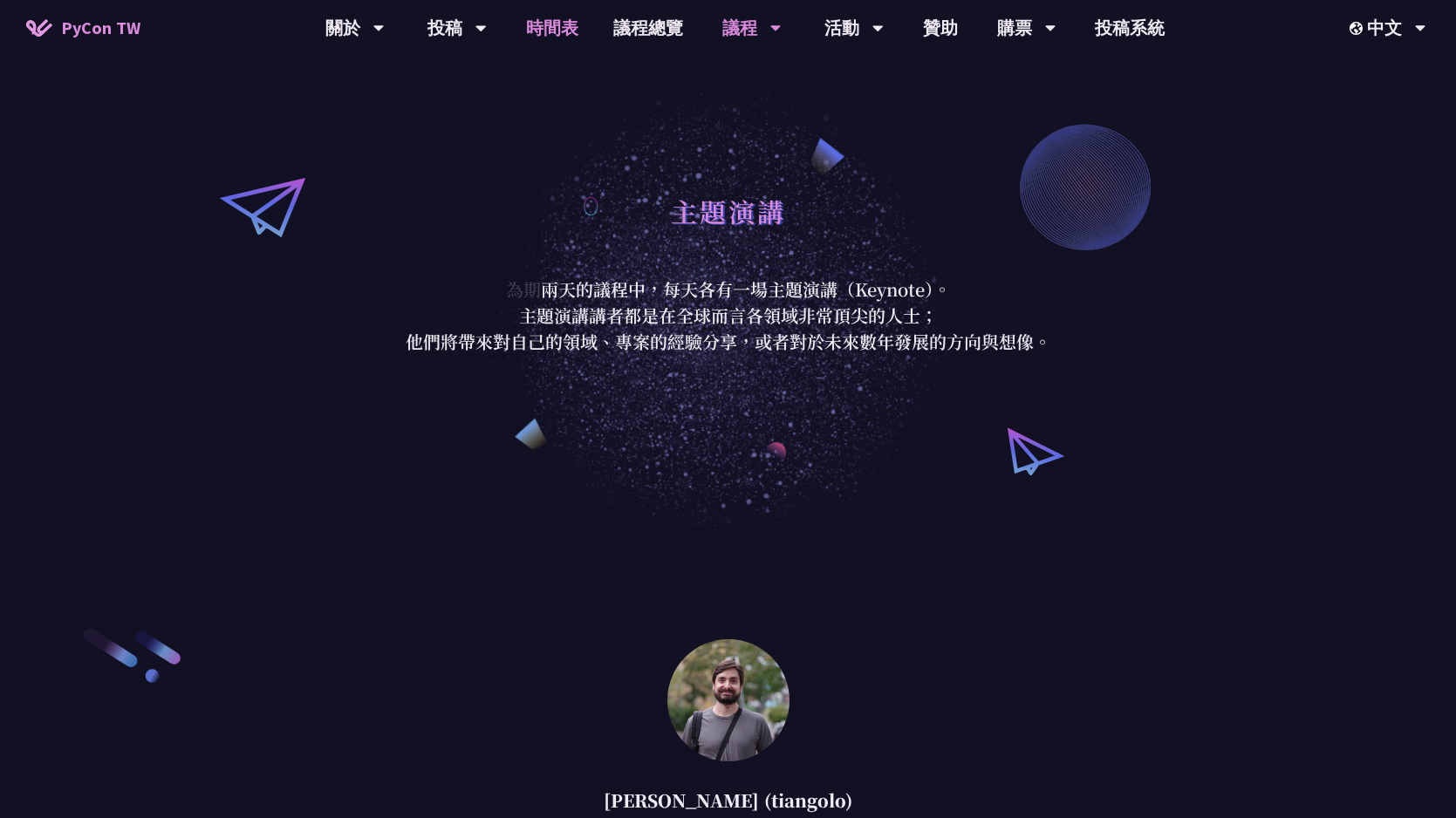 click on "時間表" at bounding box center (552, 28) 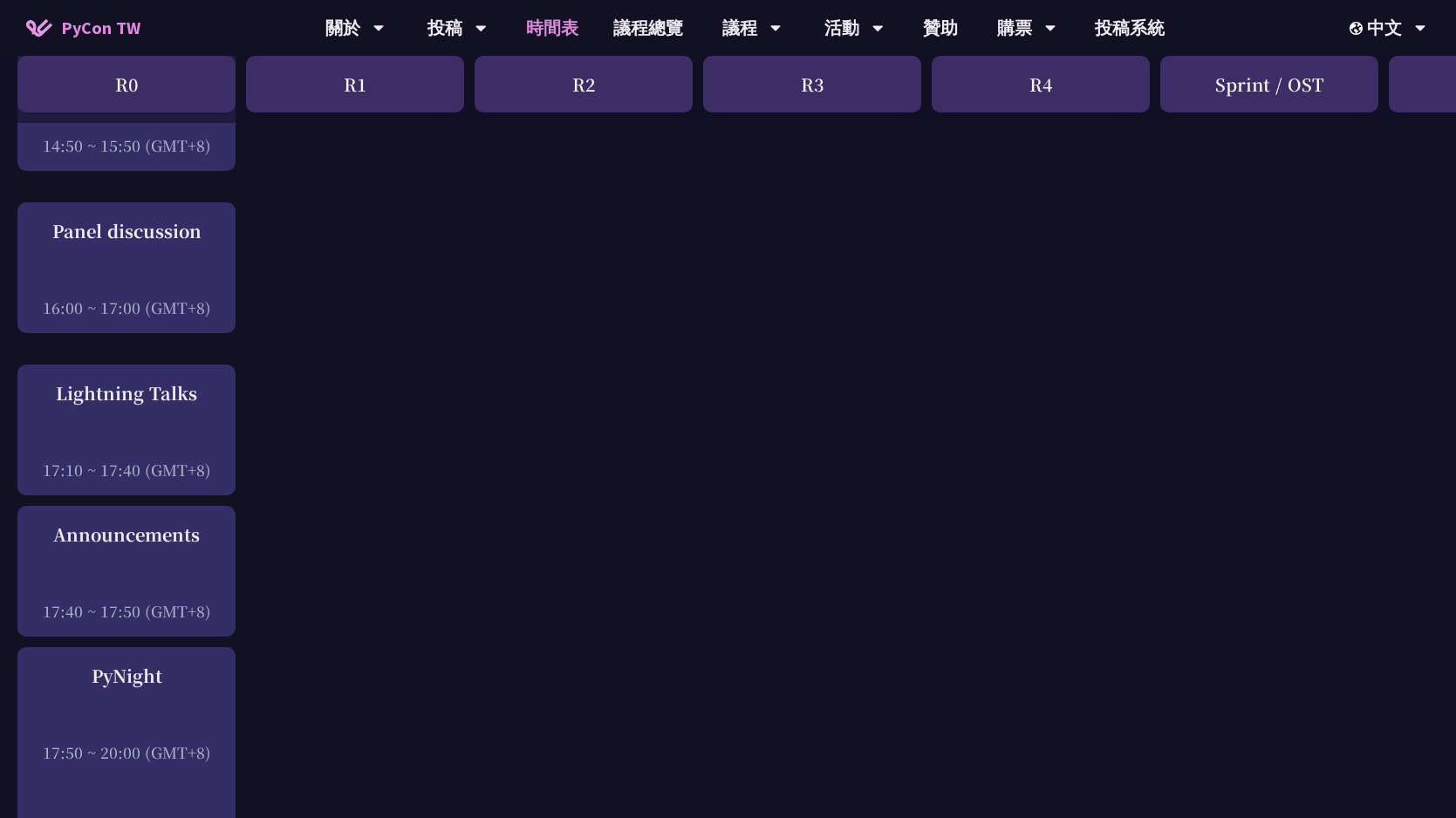 scroll, scrollTop: 2307, scrollLeft: 0, axis: vertical 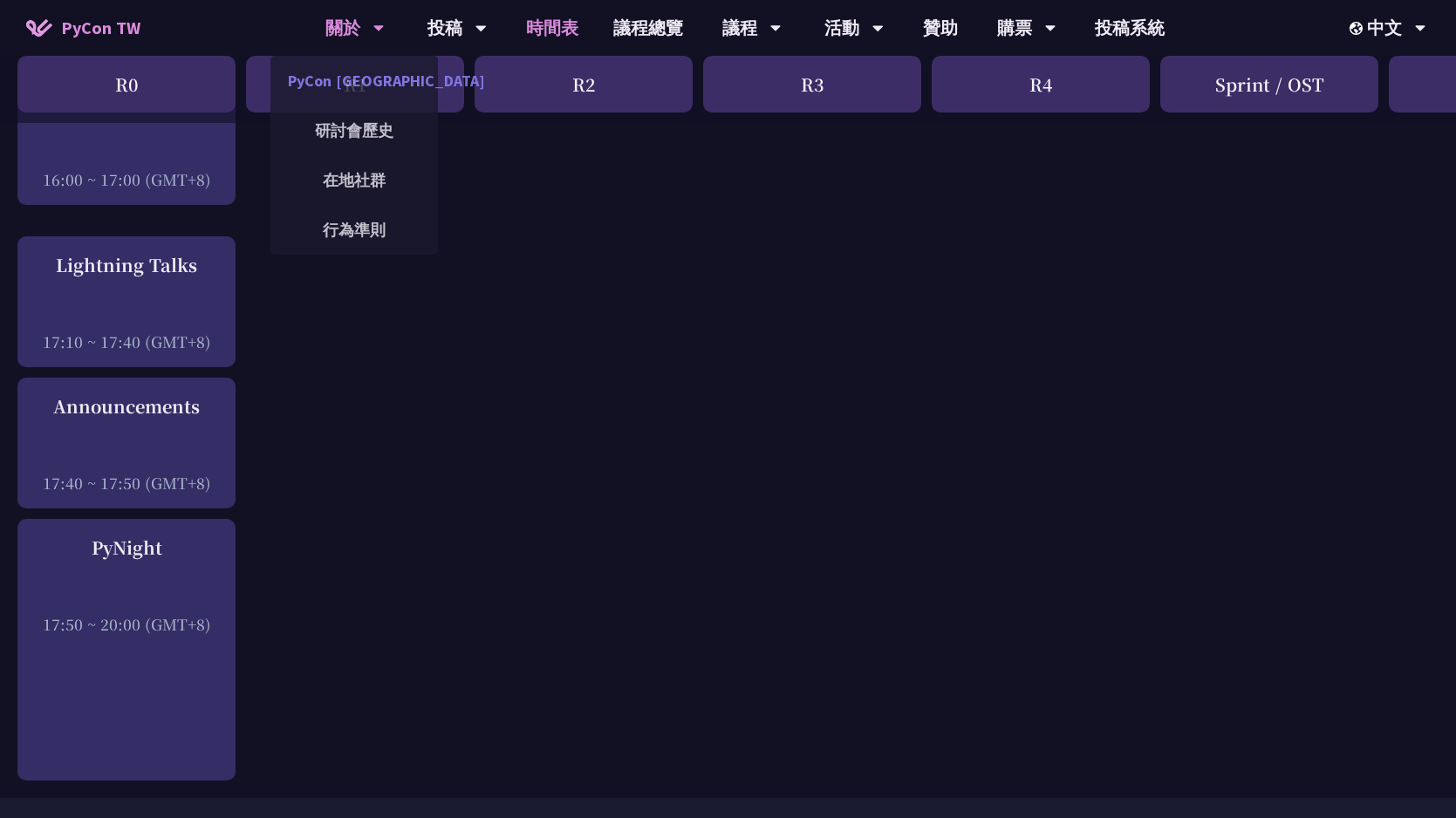 click on "PyCon [GEOGRAPHIC_DATA]" at bounding box center (354, 80) 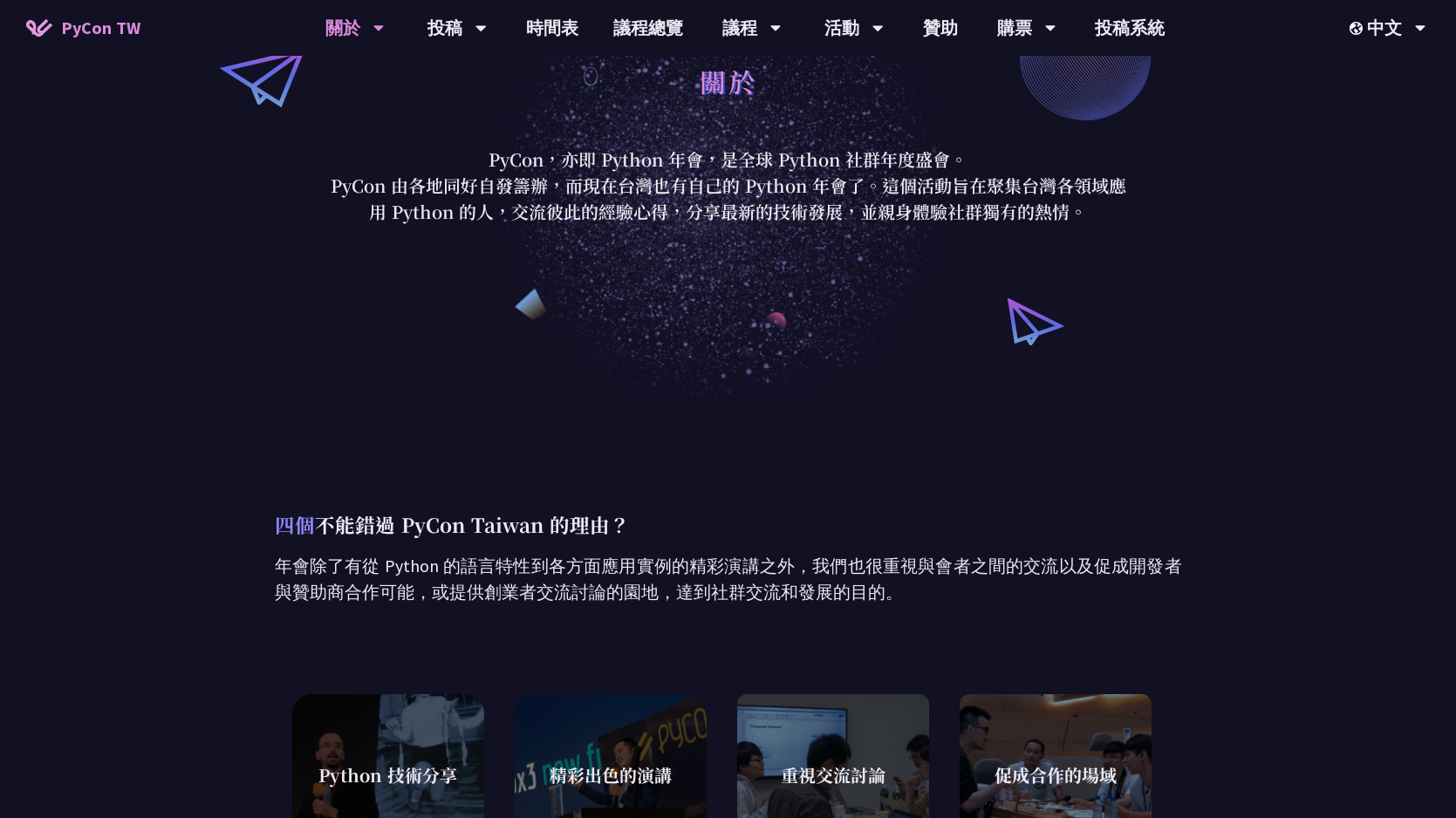 scroll, scrollTop: 5, scrollLeft: 0, axis: vertical 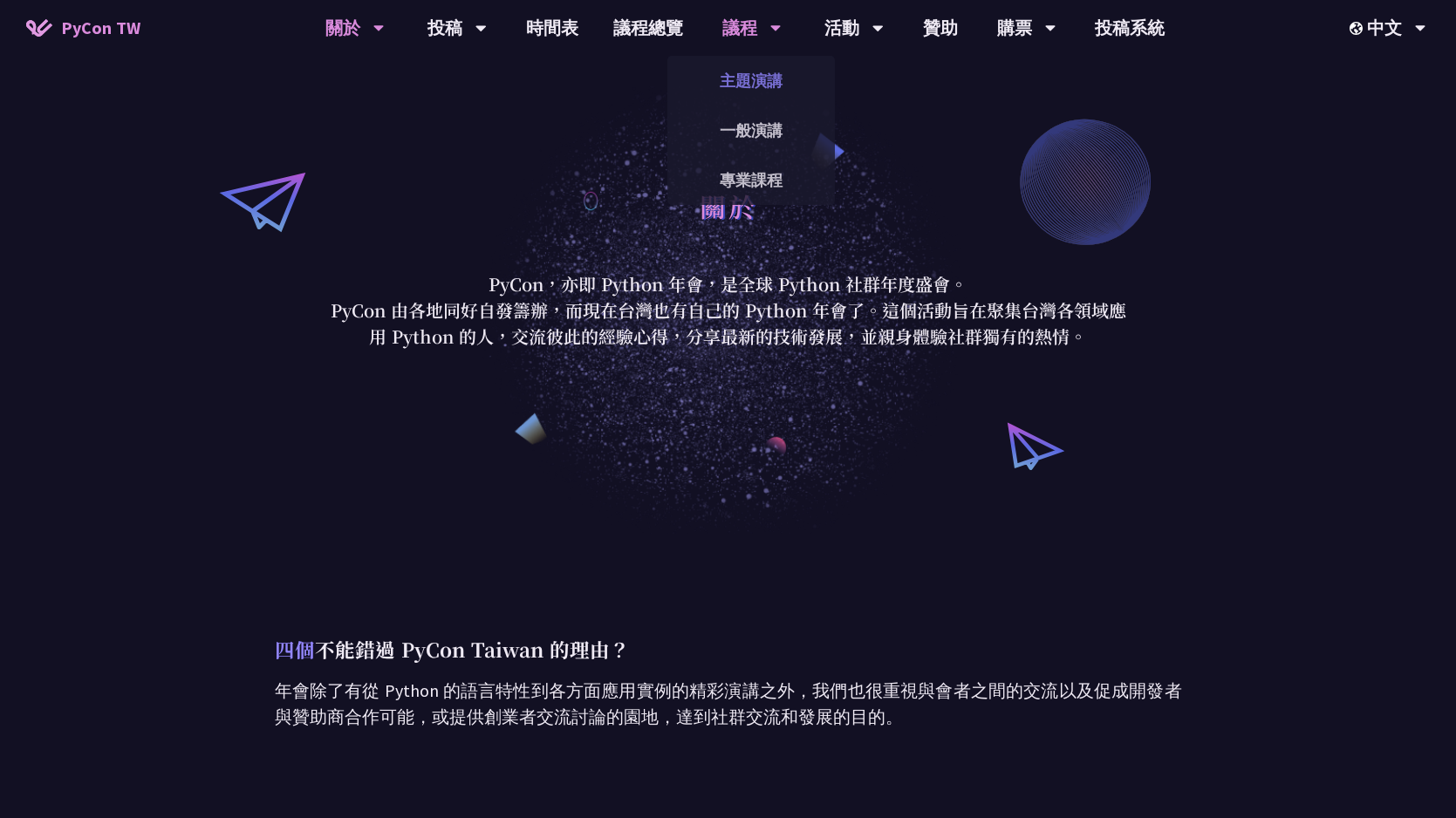 click on "主題演講" at bounding box center (751, 80) 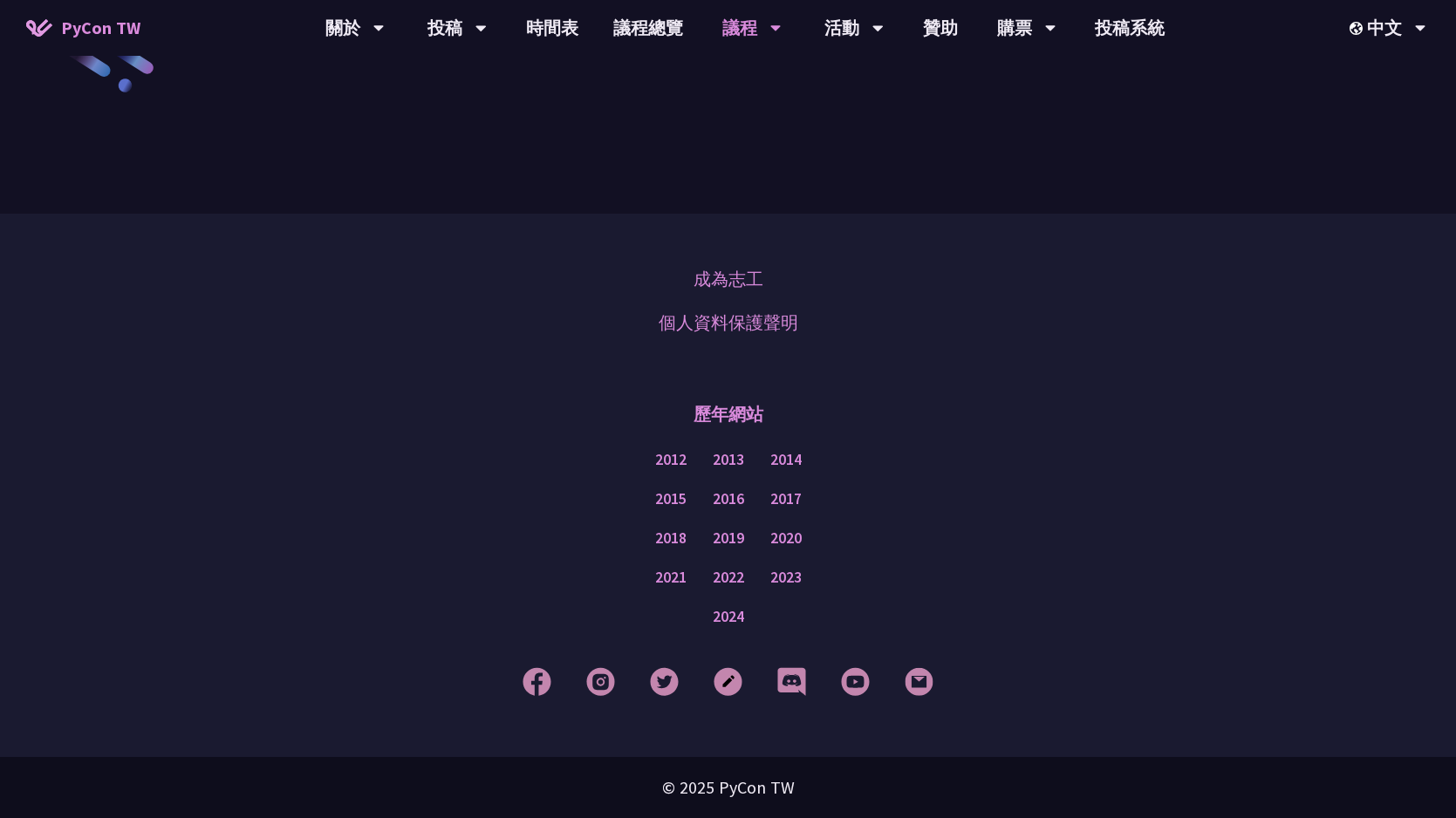 scroll, scrollTop: 3037, scrollLeft: 0, axis: vertical 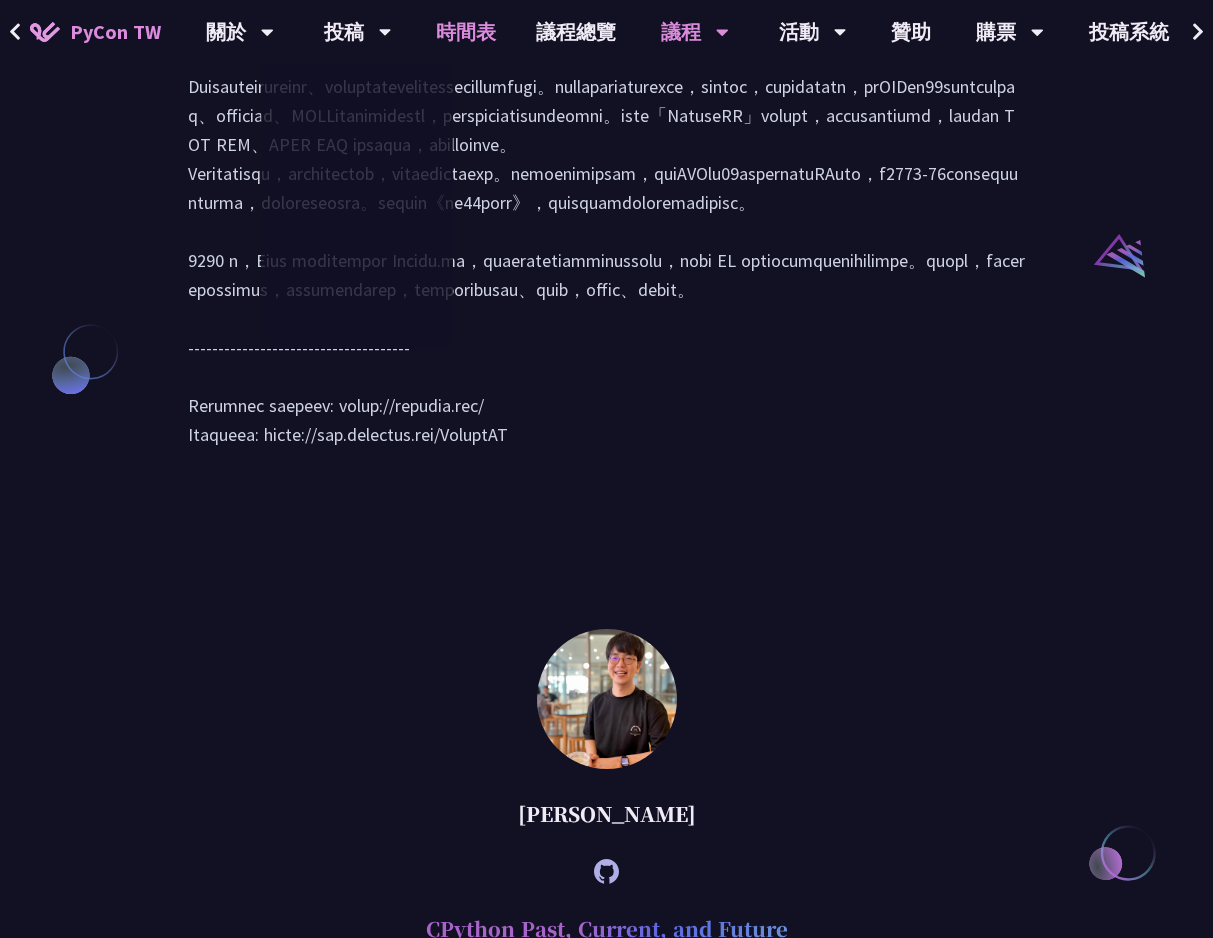 click on "時間表" at bounding box center (466, 32) 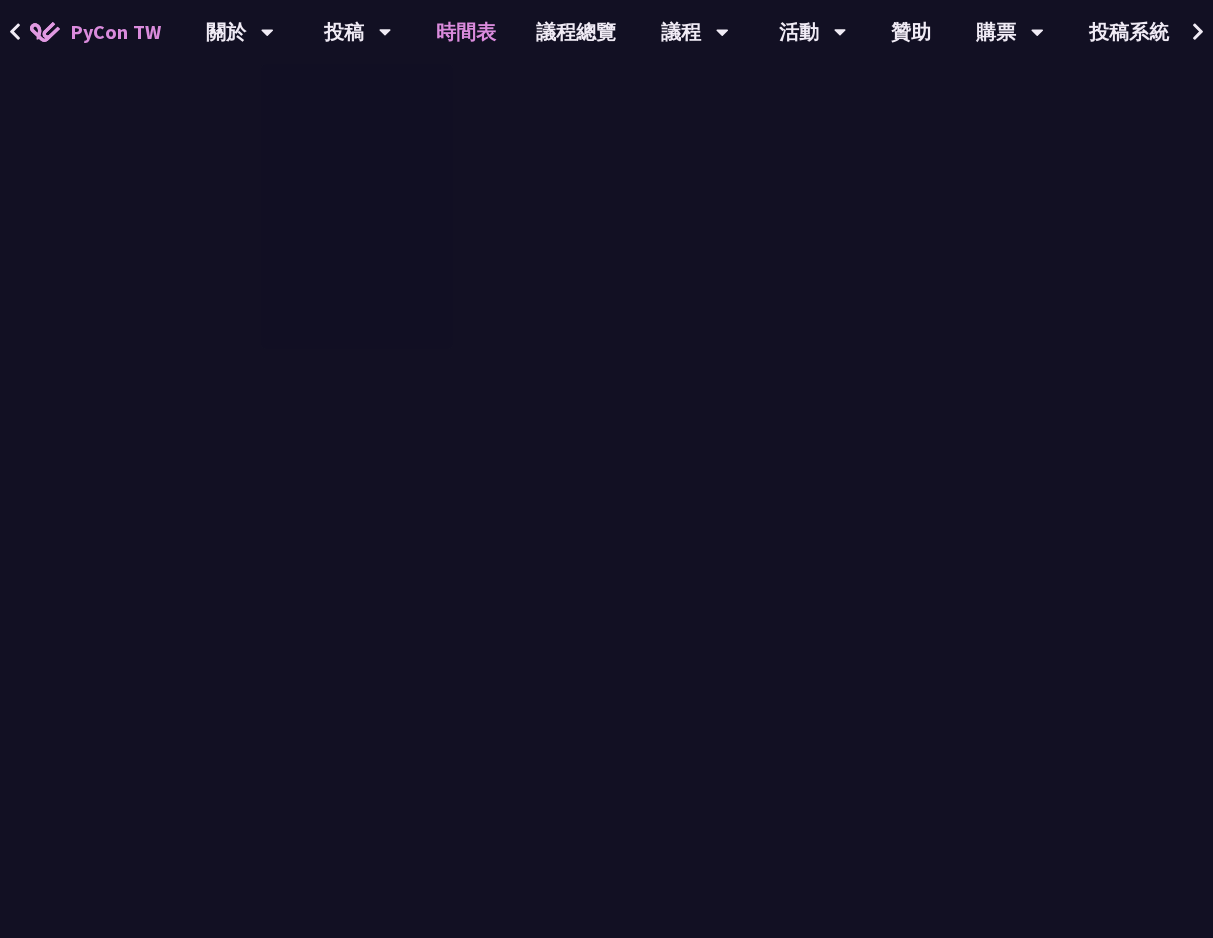 scroll, scrollTop: 0, scrollLeft: 0, axis: both 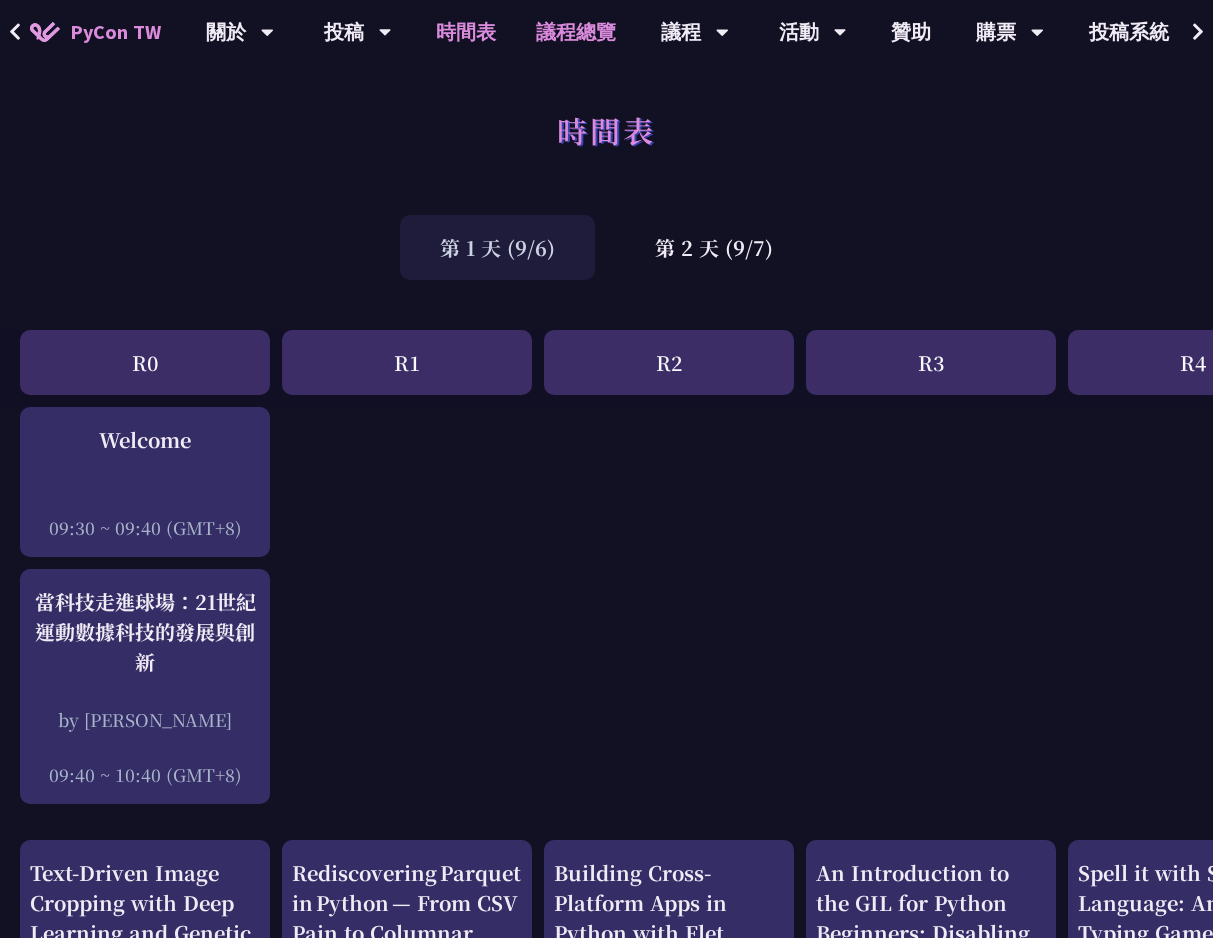 click on "議程總覽" at bounding box center (576, 32) 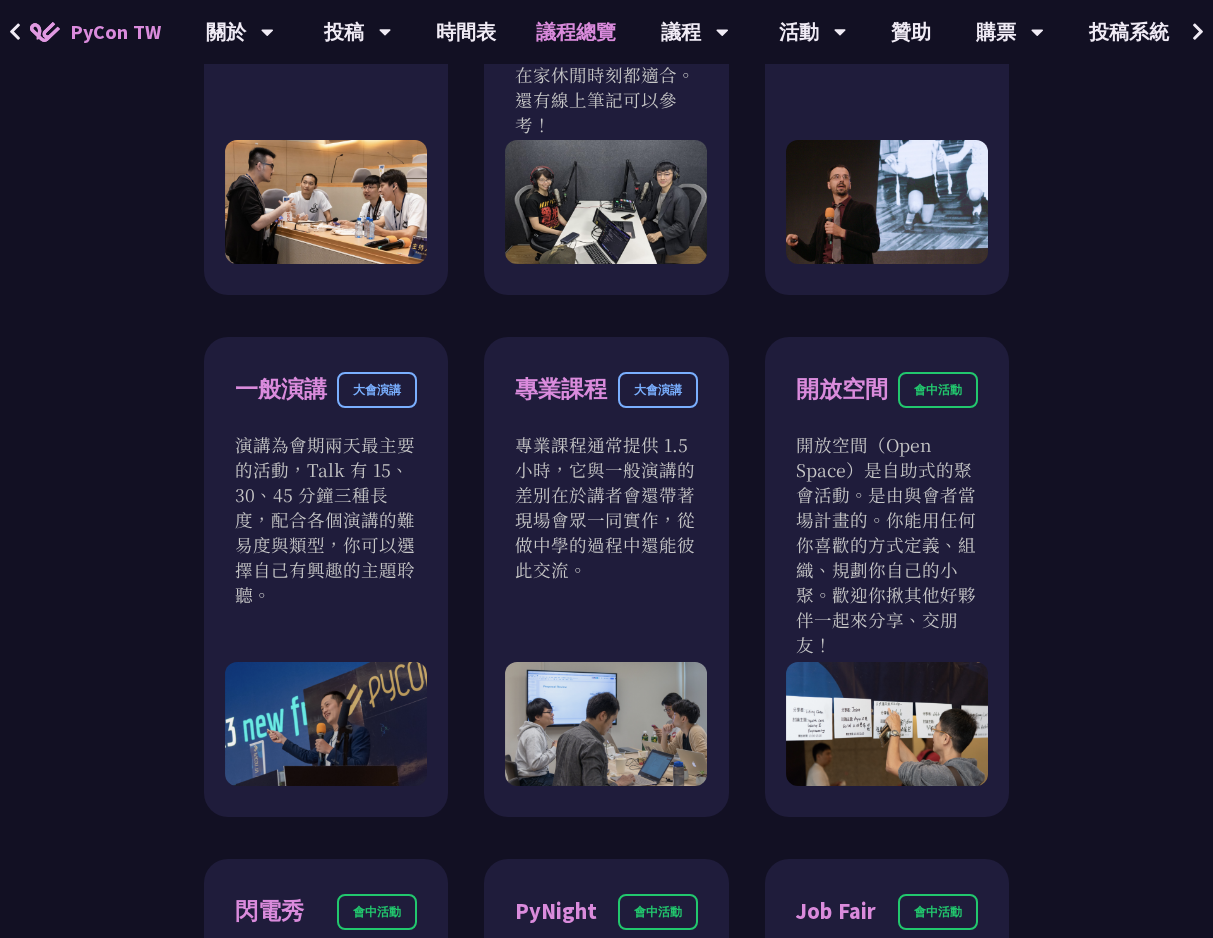 scroll, scrollTop: 1182, scrollLeft: 0, axis: vertical 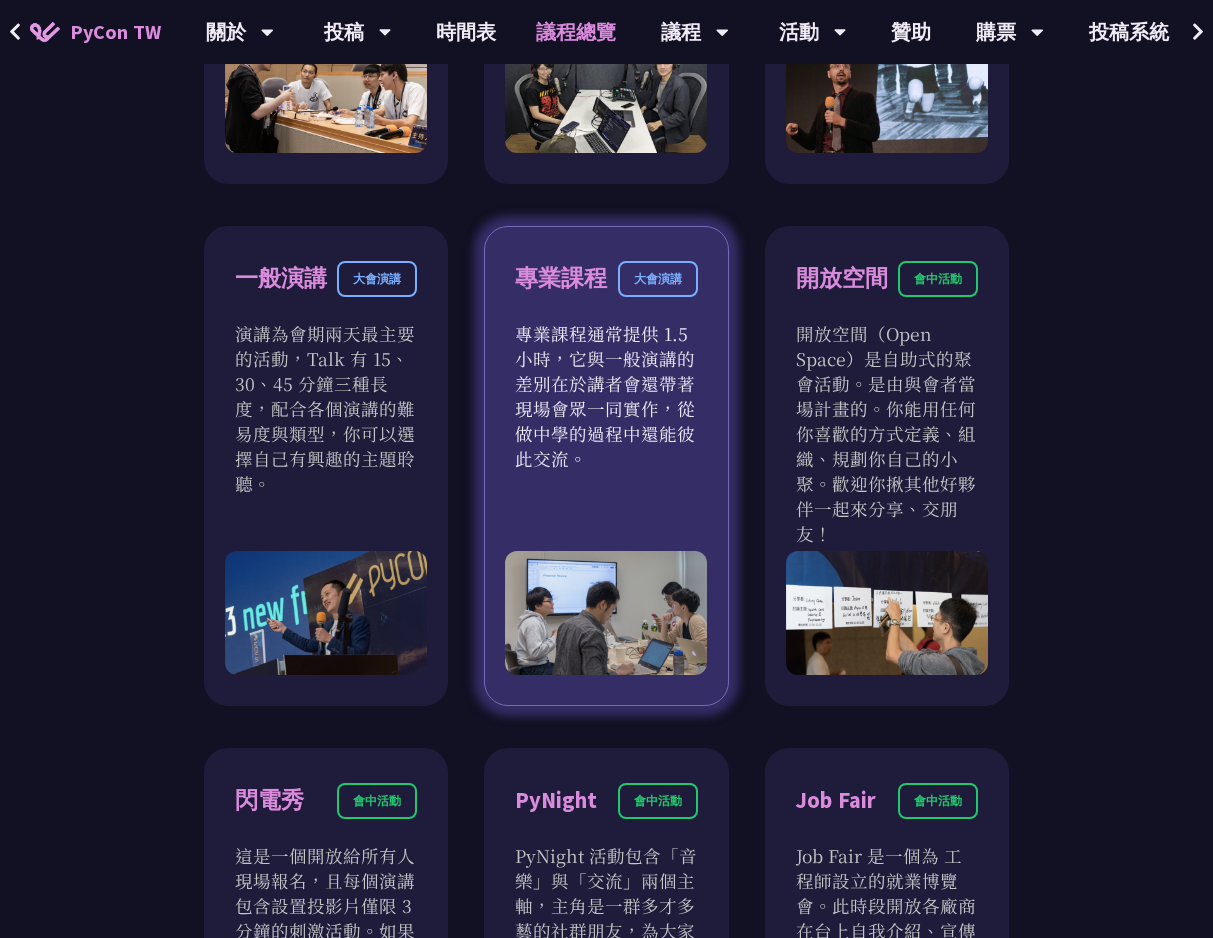 click on "專業課程通常提供 1.5 小時，它與一般演講的差別在於講者會還帶著現場會眾一同實作，從做中學的過程中還能彼此交流。" at bounding box center (606, 396) 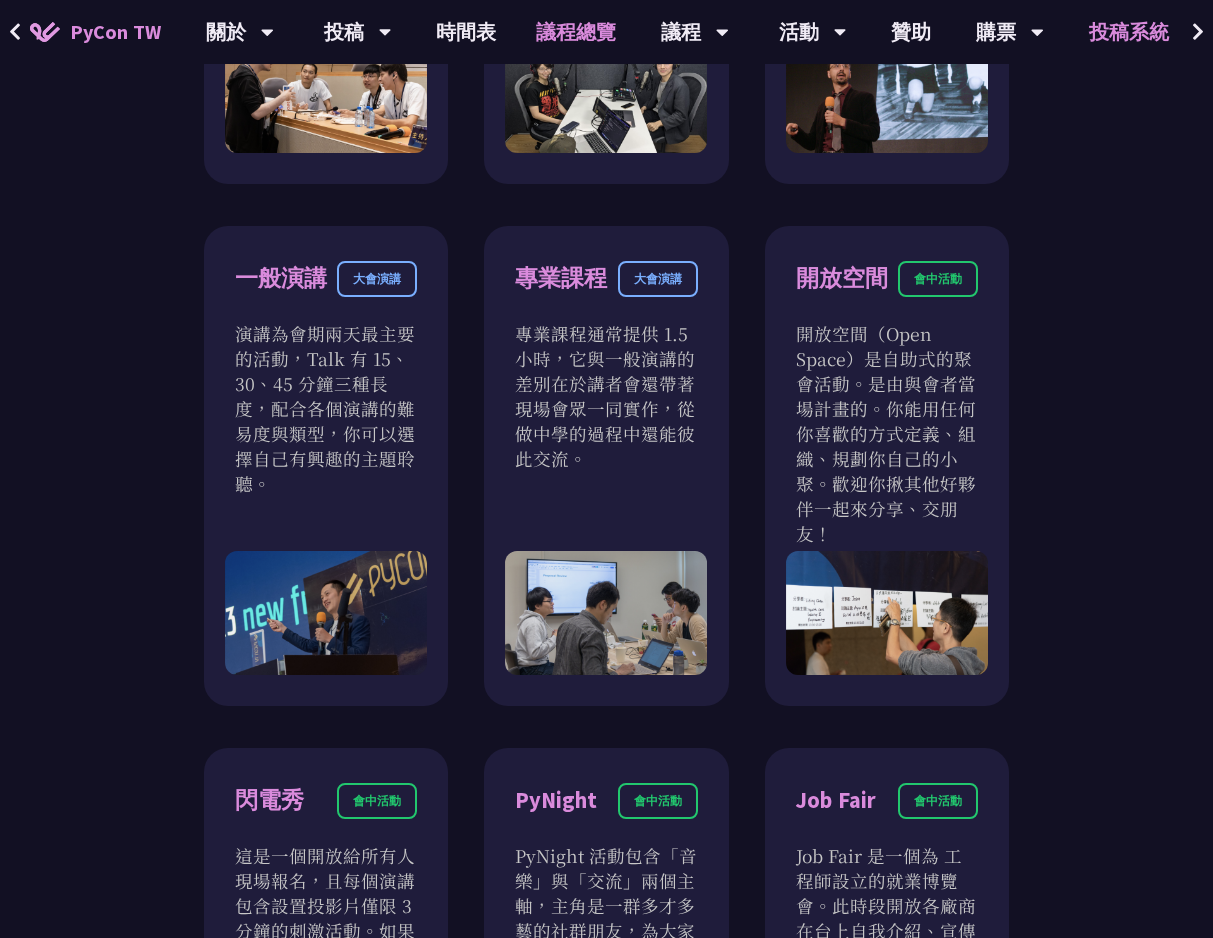 click on "投稿系統" at bounding box center [1129, 32] 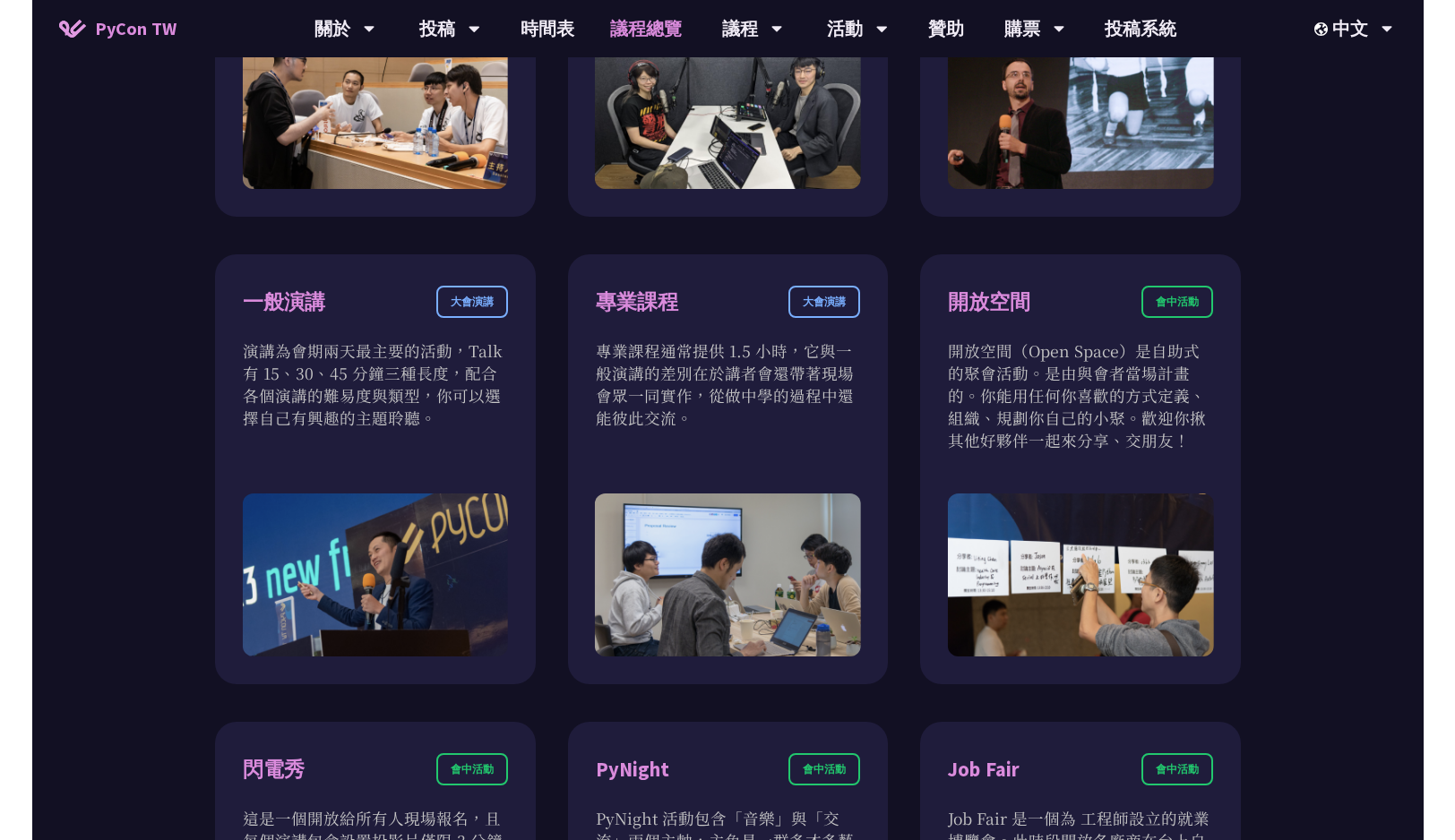 scroll, scrollTop: 964, scrollLeft: 0, axis: vertical 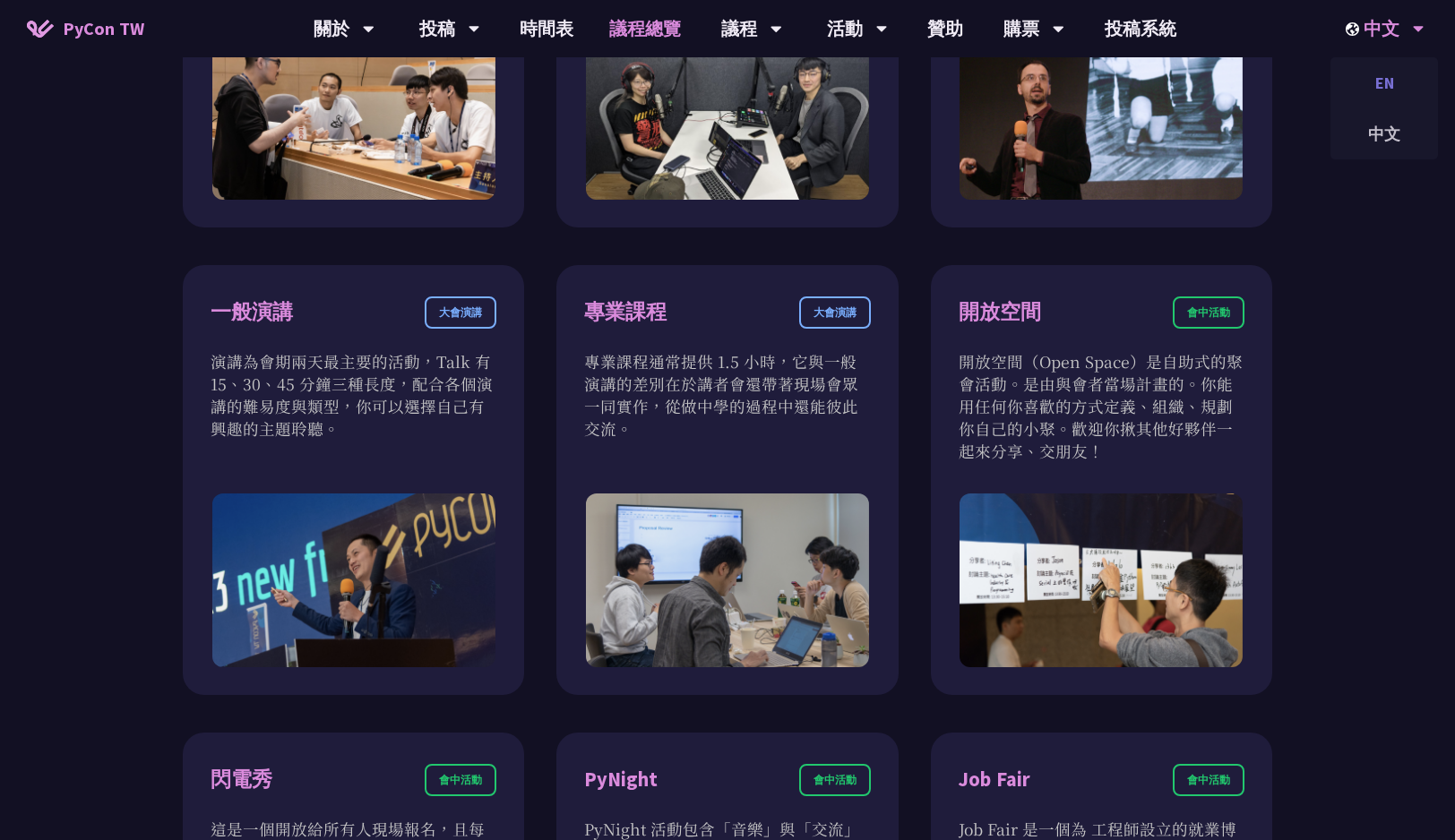 click on "EN" at bounding box center (1384, 82) 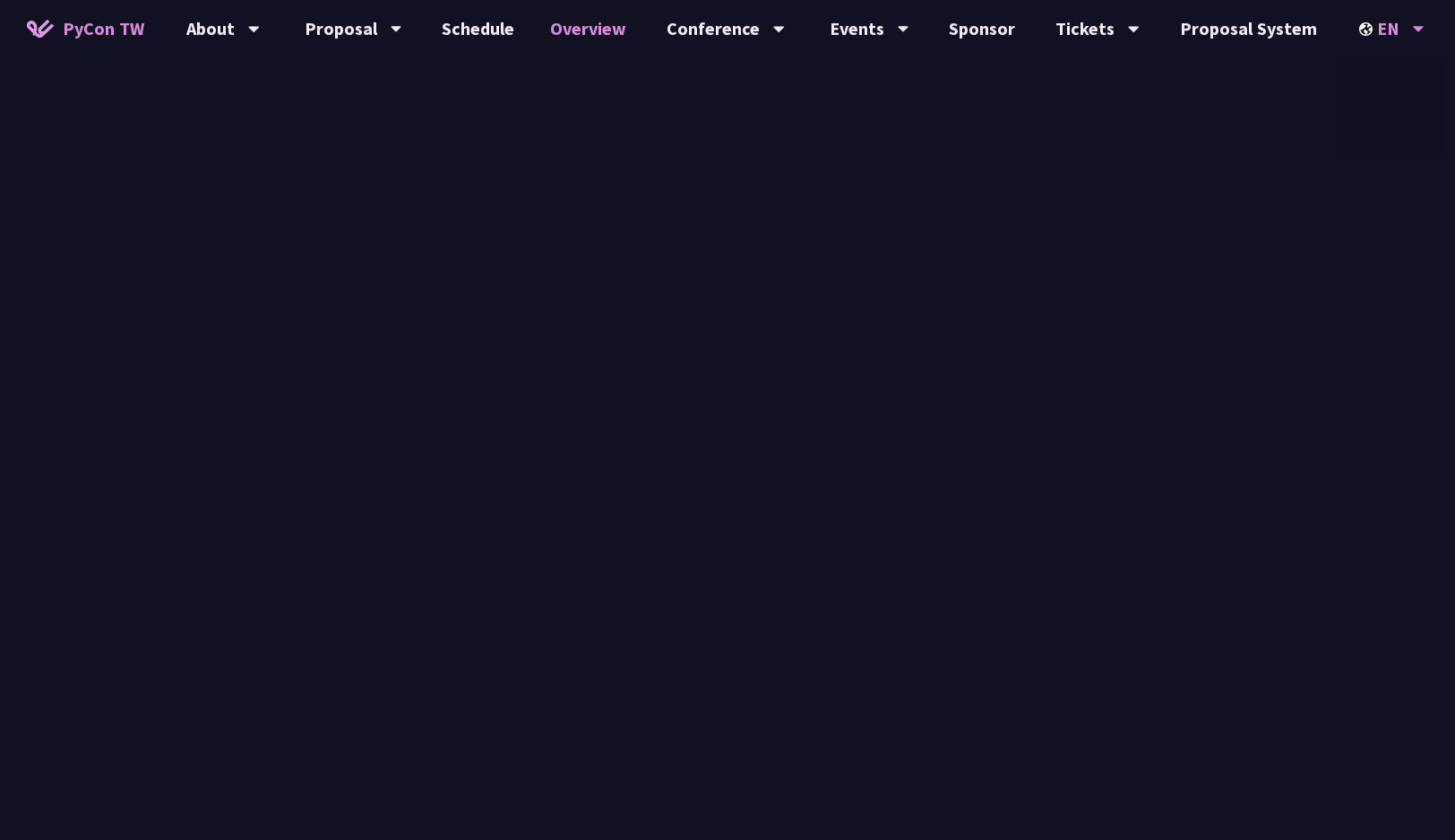 scroll, scrollTop: 0, scrollLeft: 0, axis: both 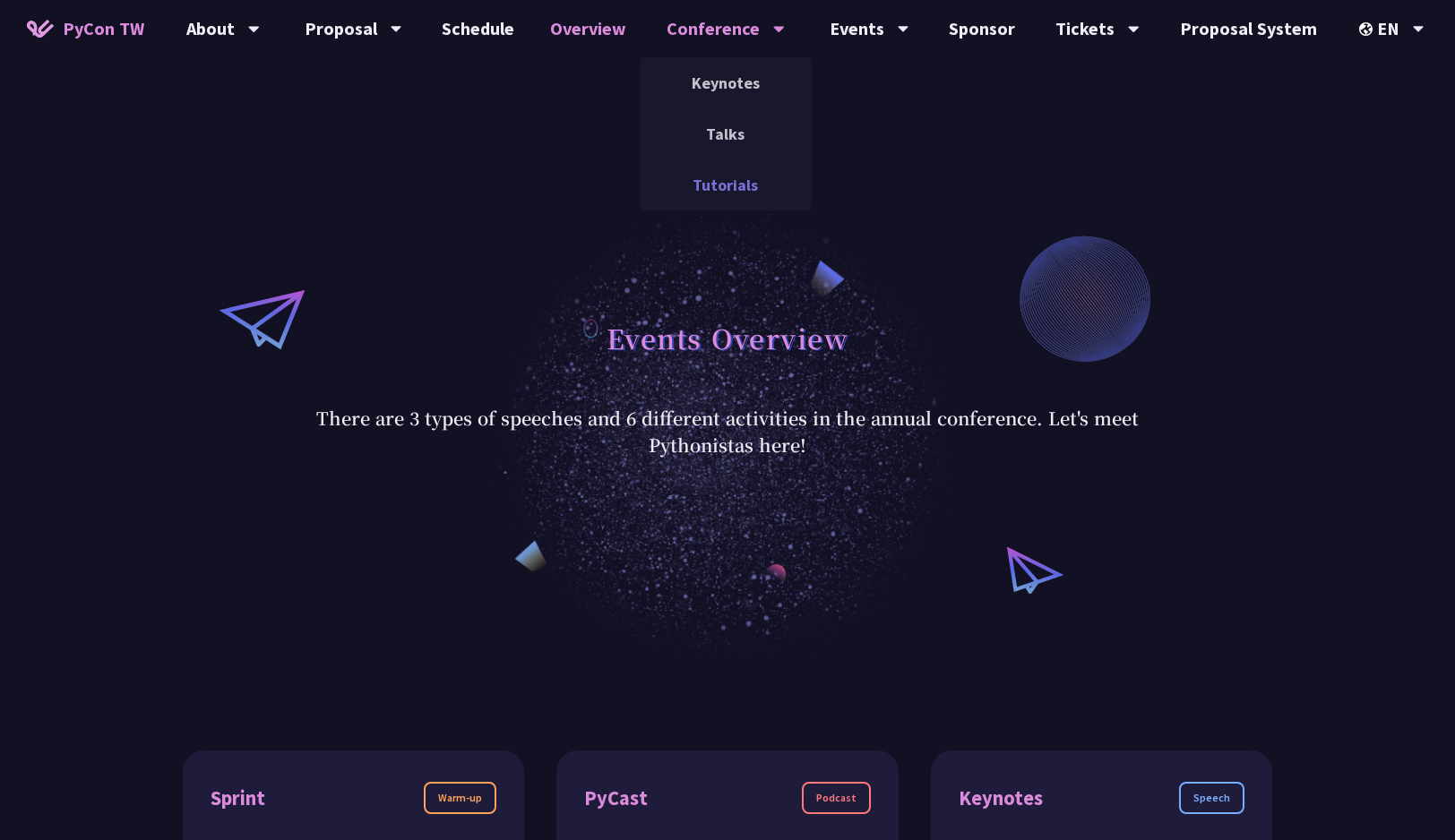 click on "Tutorials" at bounding box center [726, 184] 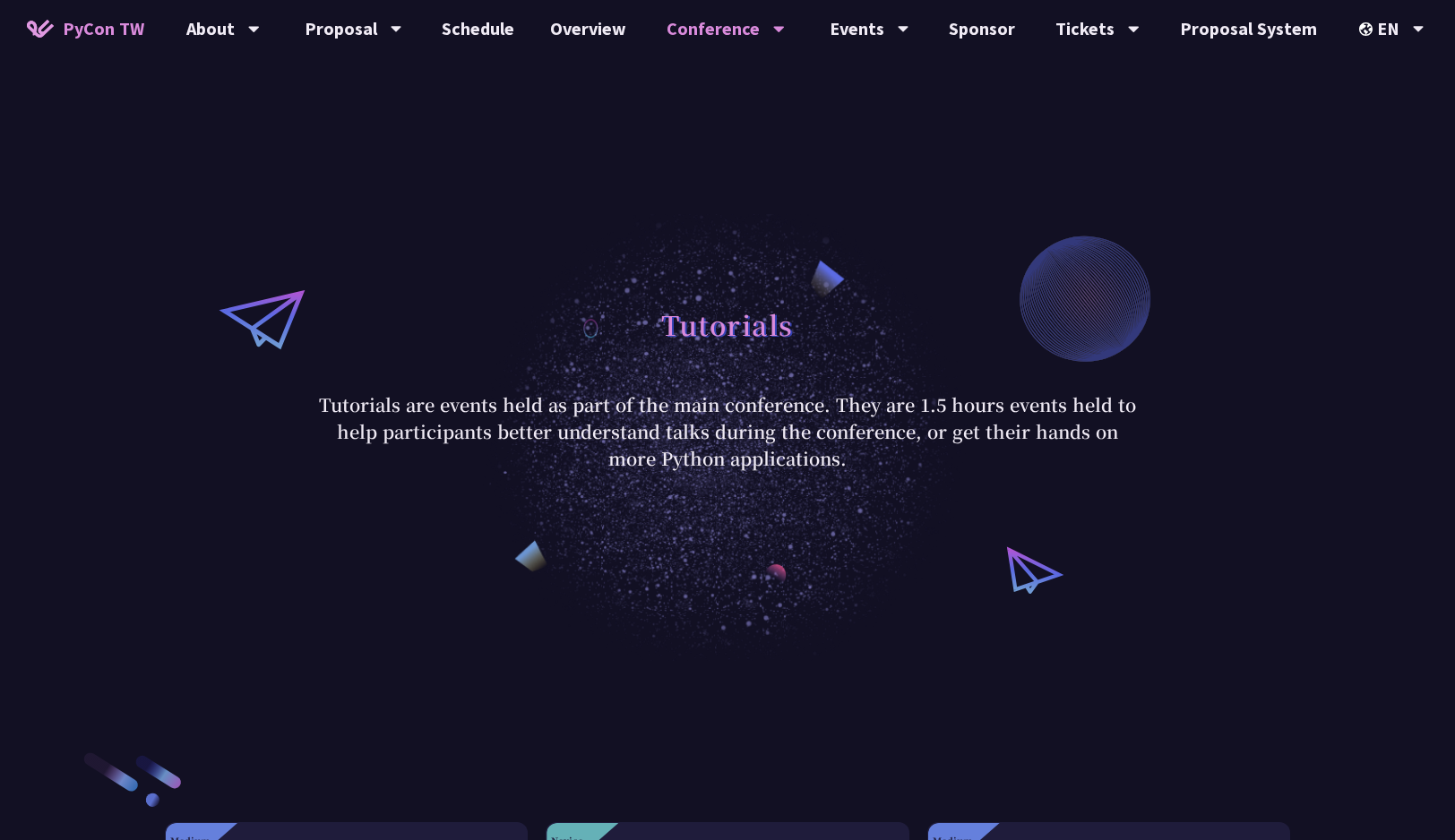 click on "Tutorials" at bounding box center (728, 324) 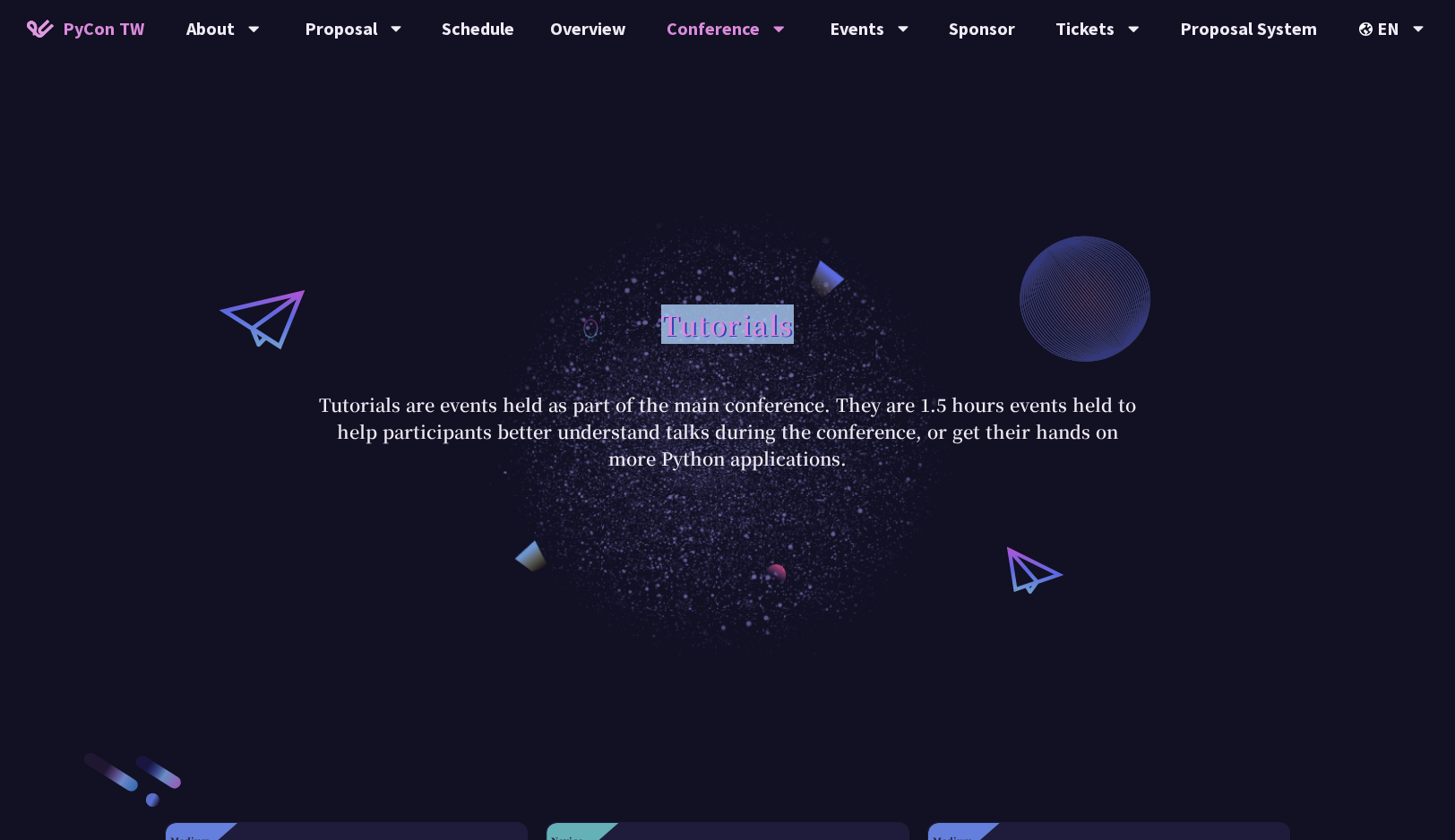 copy on "Tutorials" 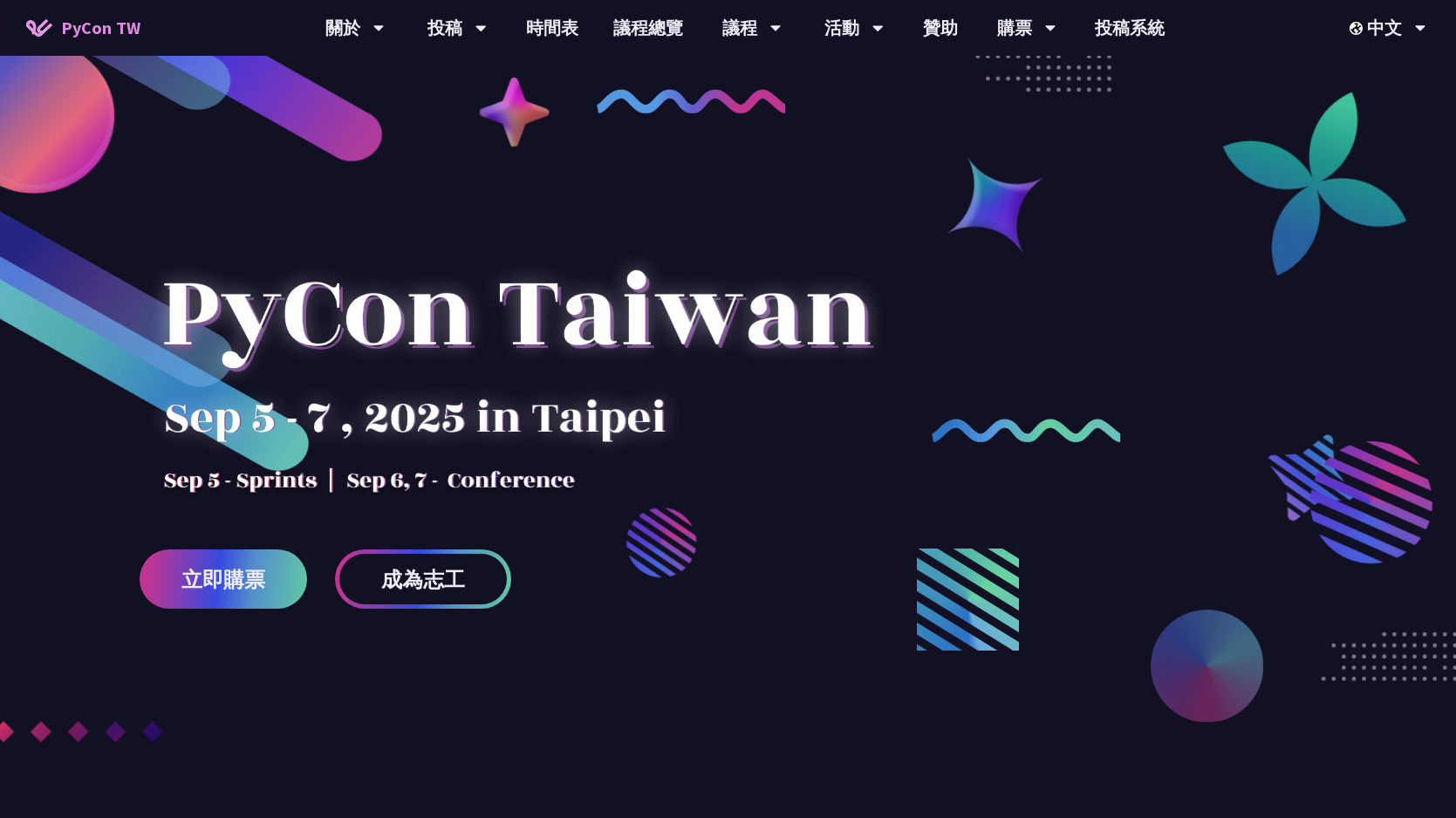 scroll, scrollTop: 1428, scrollLeft: 0, axis: vertical 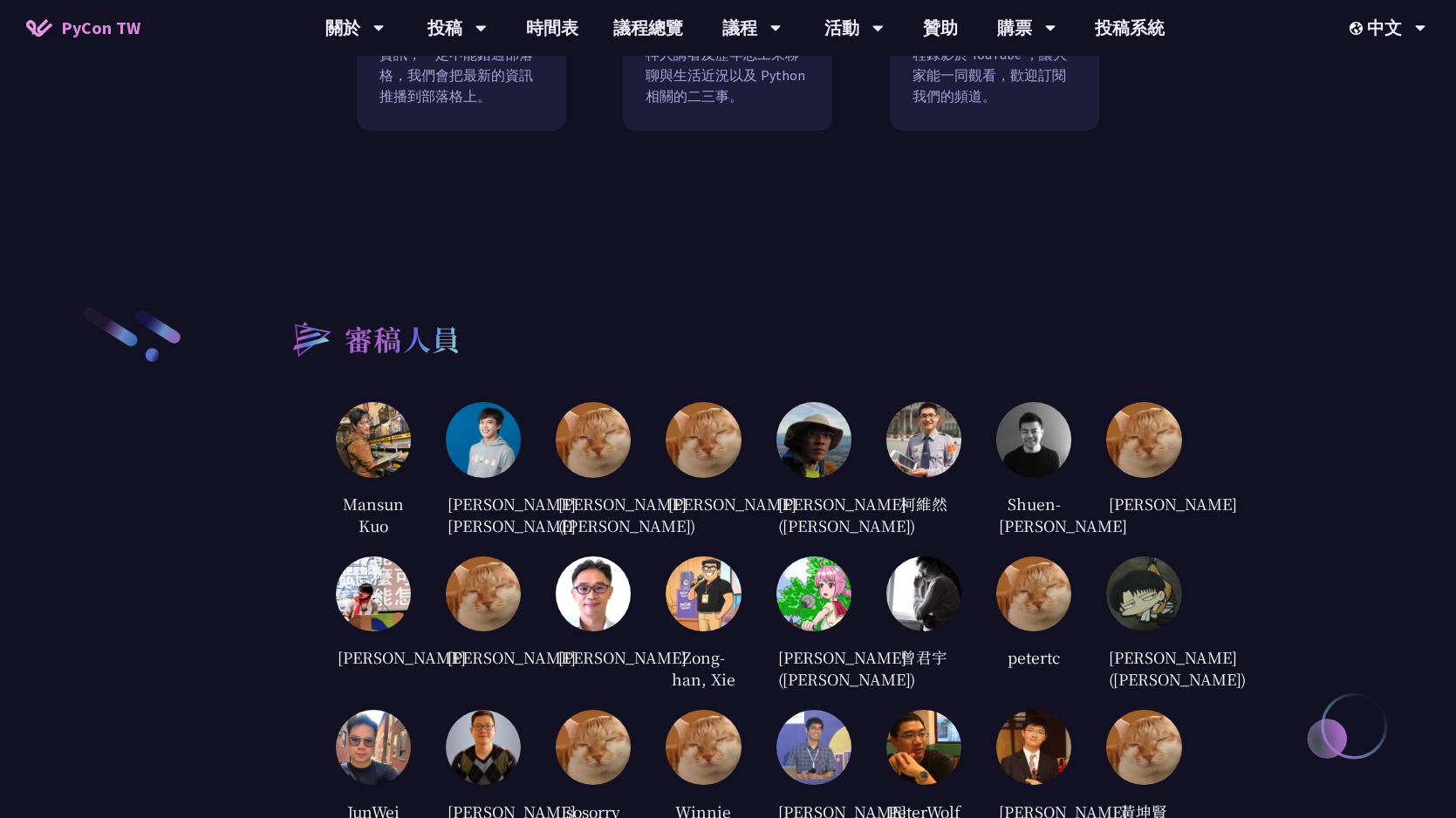 click at bounding box center [373, 440] 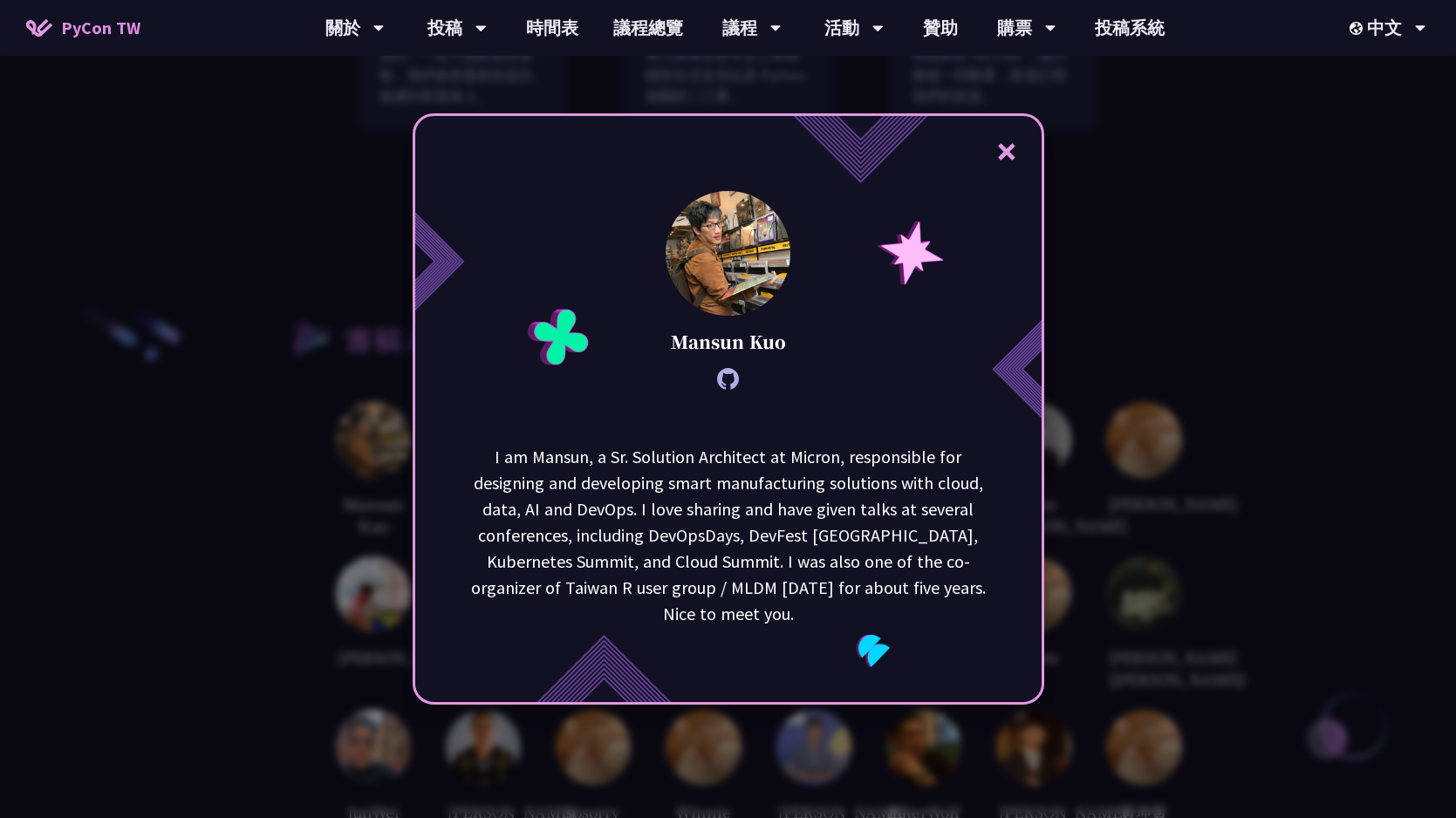 click on "×
[PERSON_NAME]
I am [GEOGRAPHIC_DATA], a Sr. Solution Architect at Micron, responsible for designing and developing smart manufacturing solutions with cloud, data, AI and DevOps. I love sharing and have given talks at several conferences, including DevOpsDays, DevFest [GEOGRAPHIC_DATA], Kubernetes Summit, and Cloud Summit. I was also one of the co-organizer of Taiwan R user group / MLDM [DATE] for about five years. Nice to meet you." at bounding box center (728, 409) 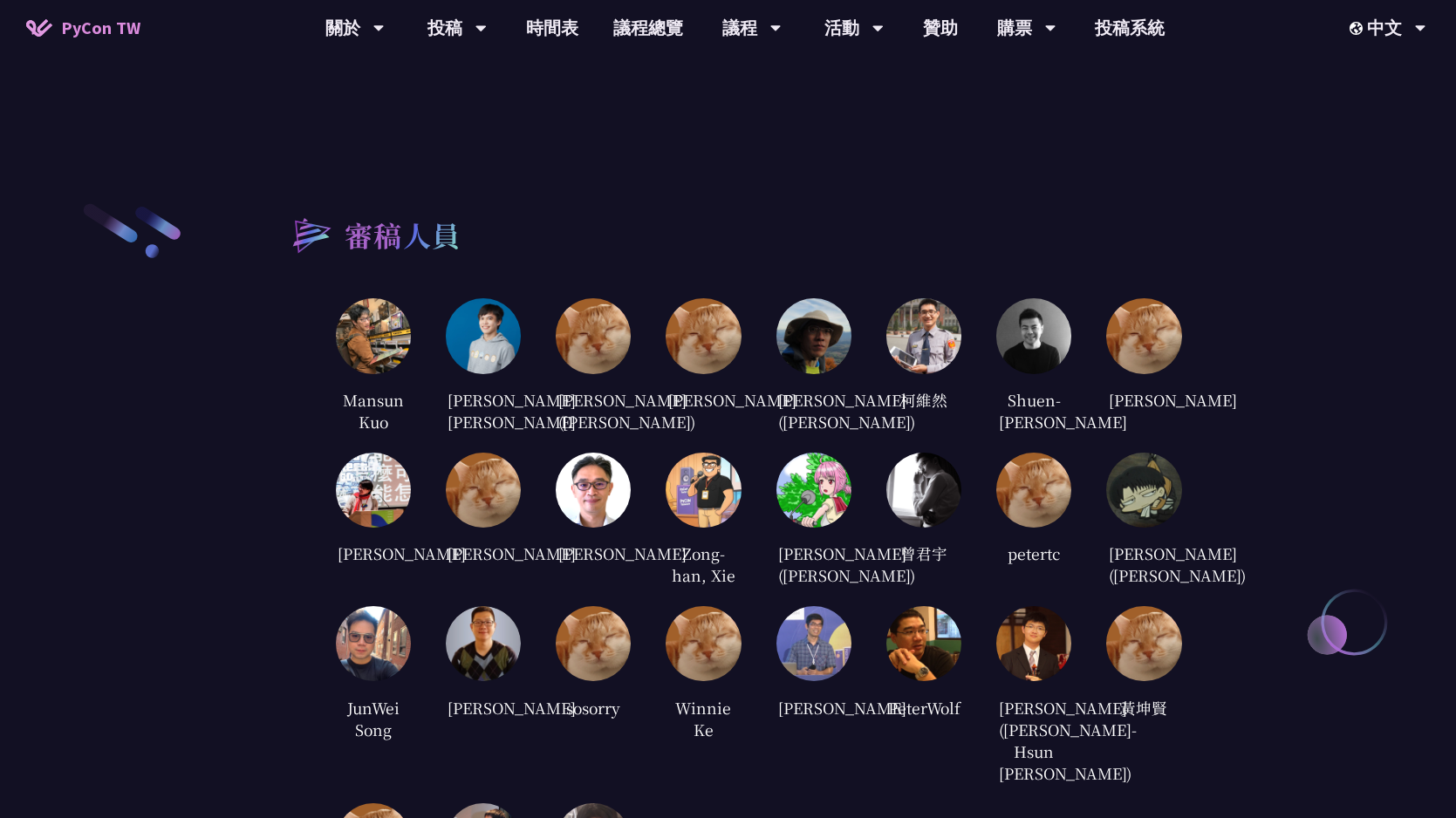 scroll, scrollTop: 1982, scrollLeft: 0, axis: vertical 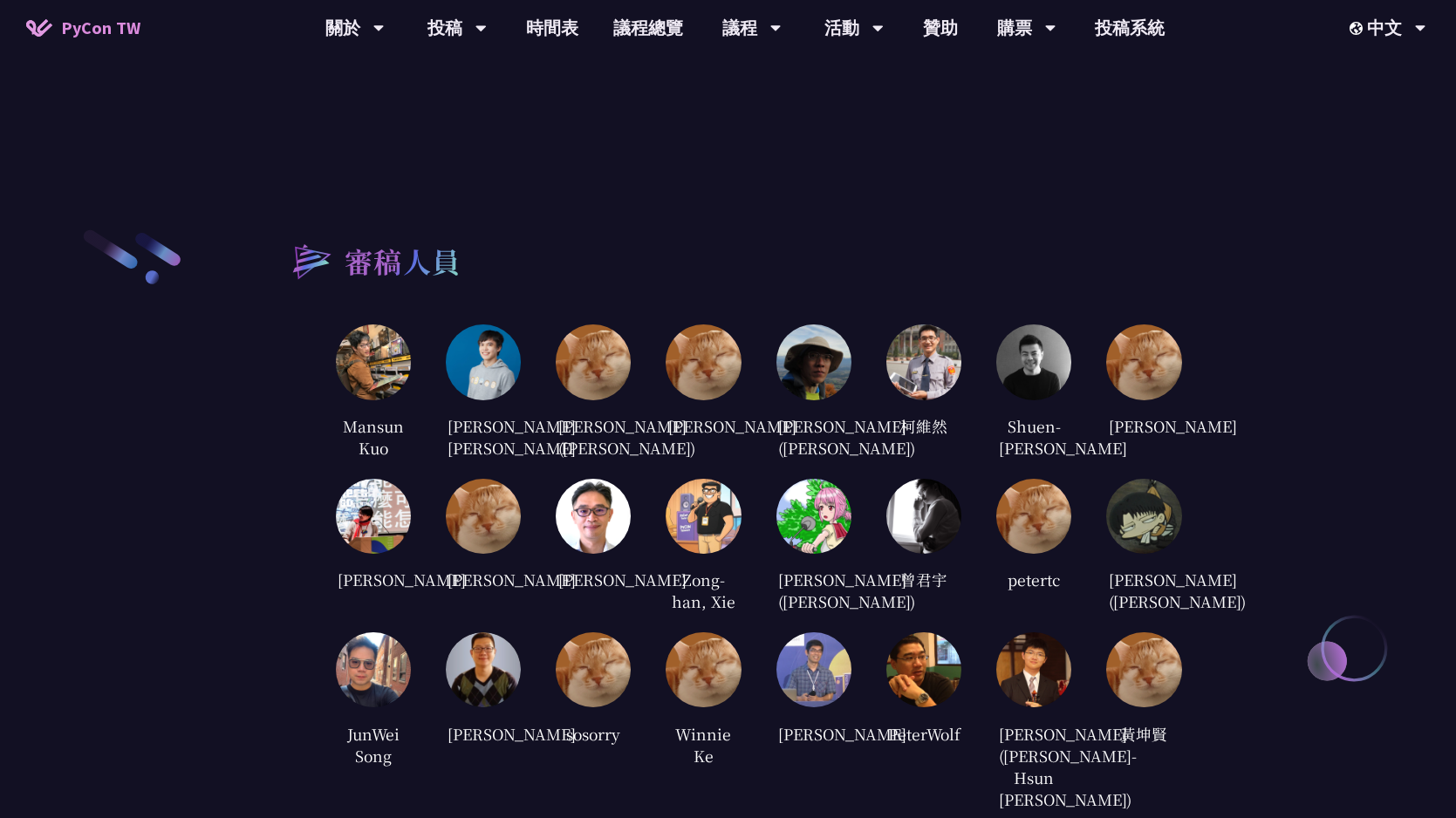 click on "審稿人員" at bounding box center [403, 261] 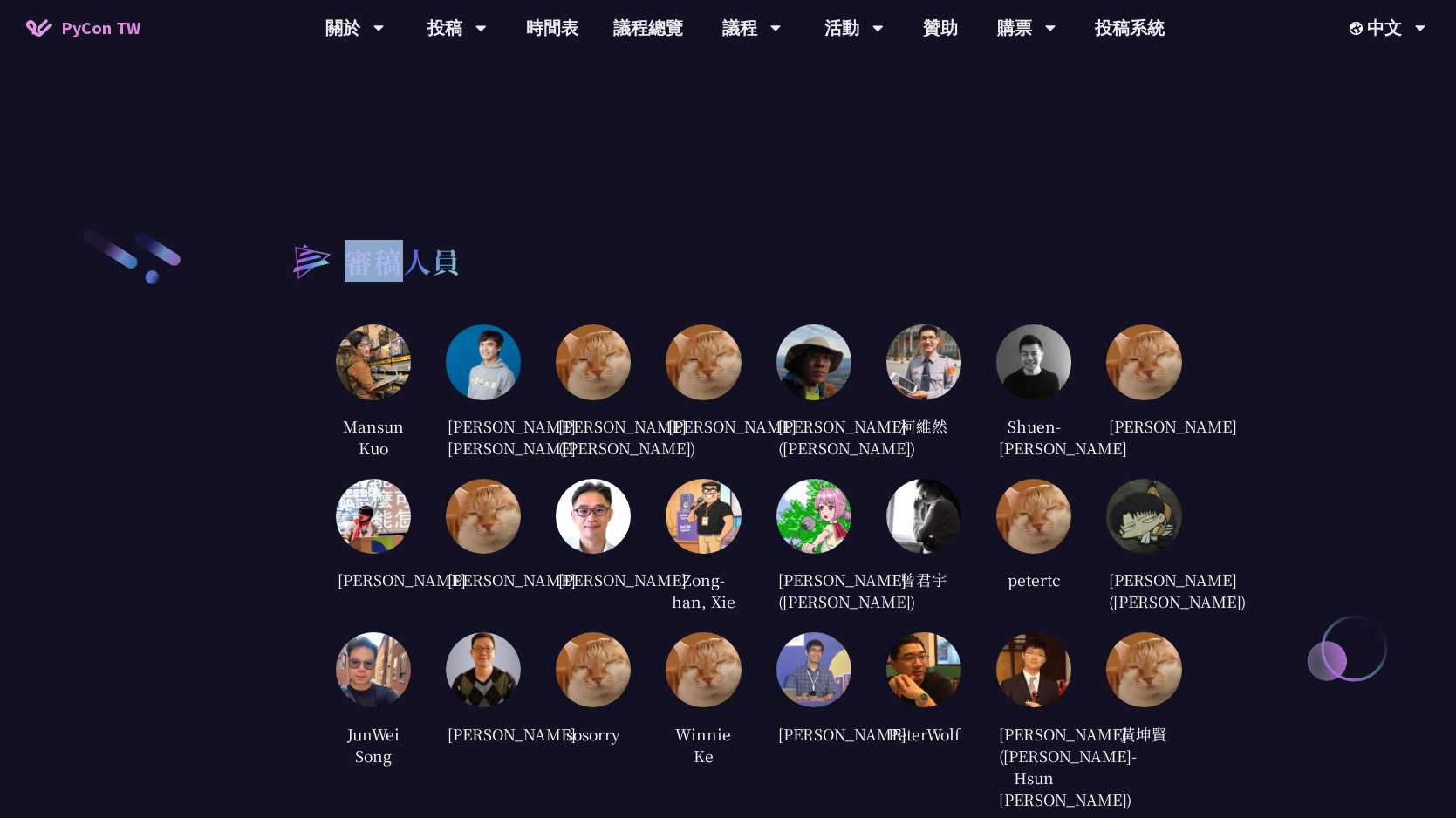click on "審稿人員" at bounding box center [403, 261] 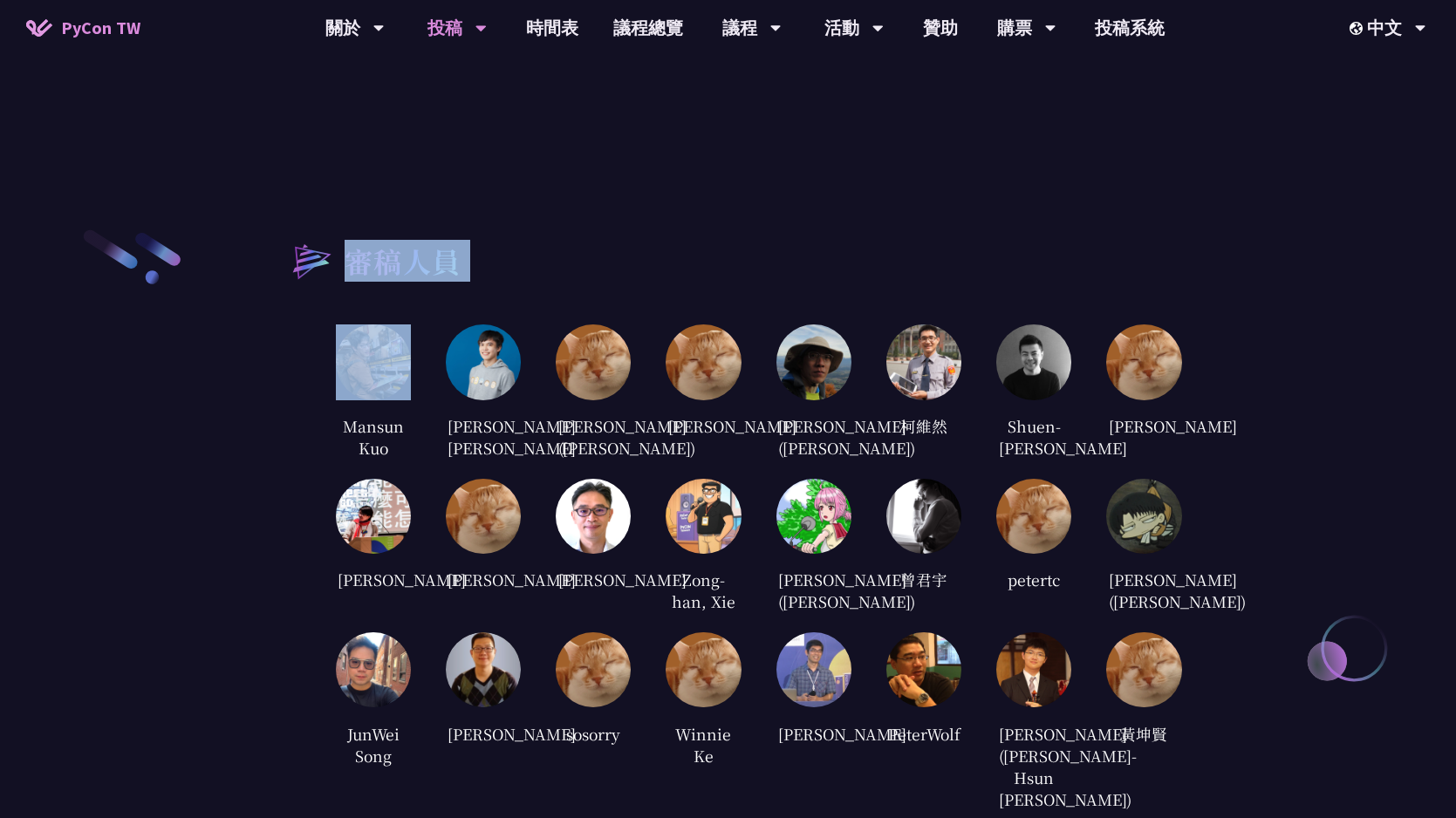 copy on "審稿人員" 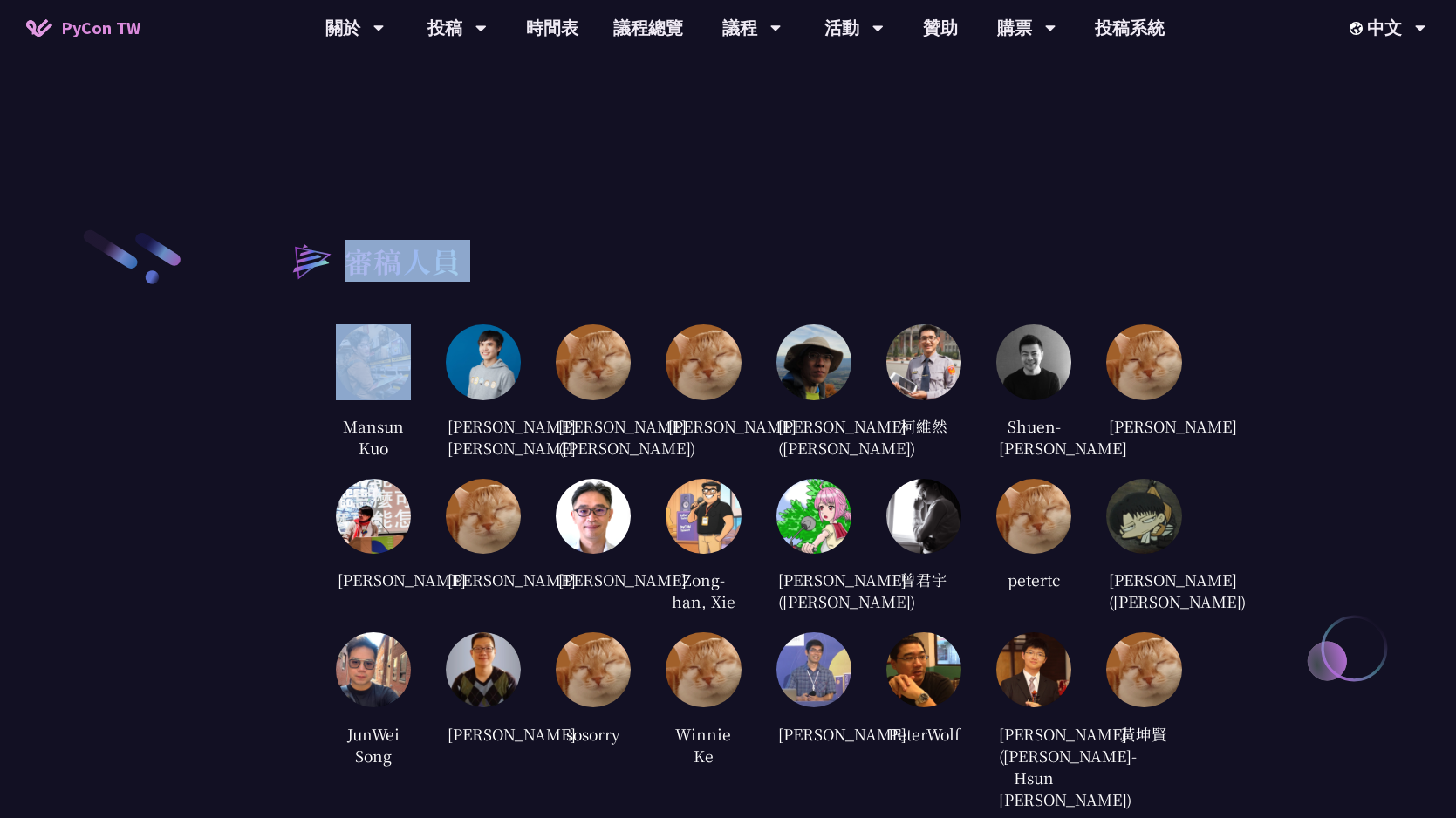 click at bounding box center (593, 362) 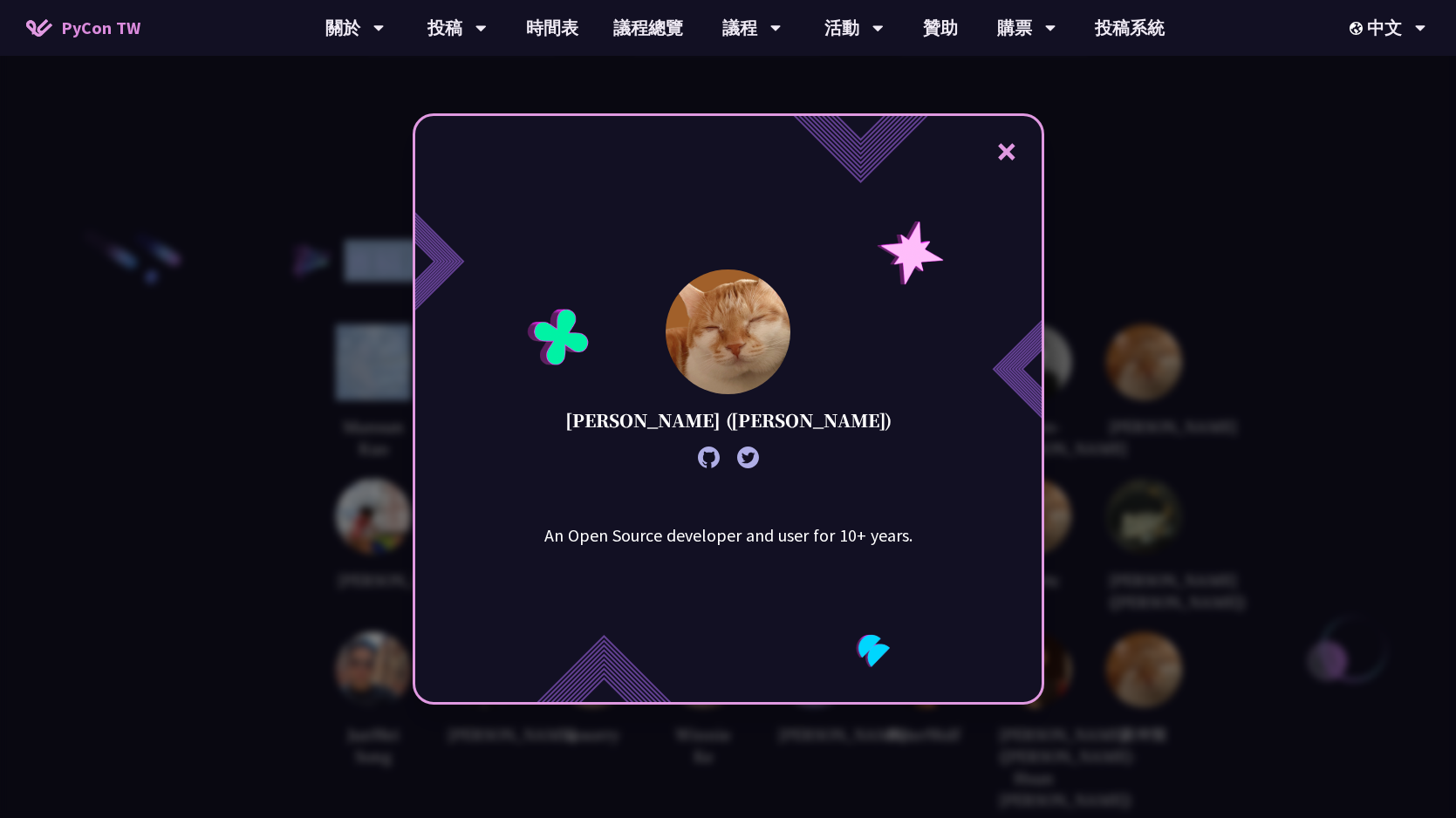 click on "×
[PERSON_NAME] ([PERSON_NAME])
An Open Source developer and user for 10+ years." at bounding box center [728, 409] 